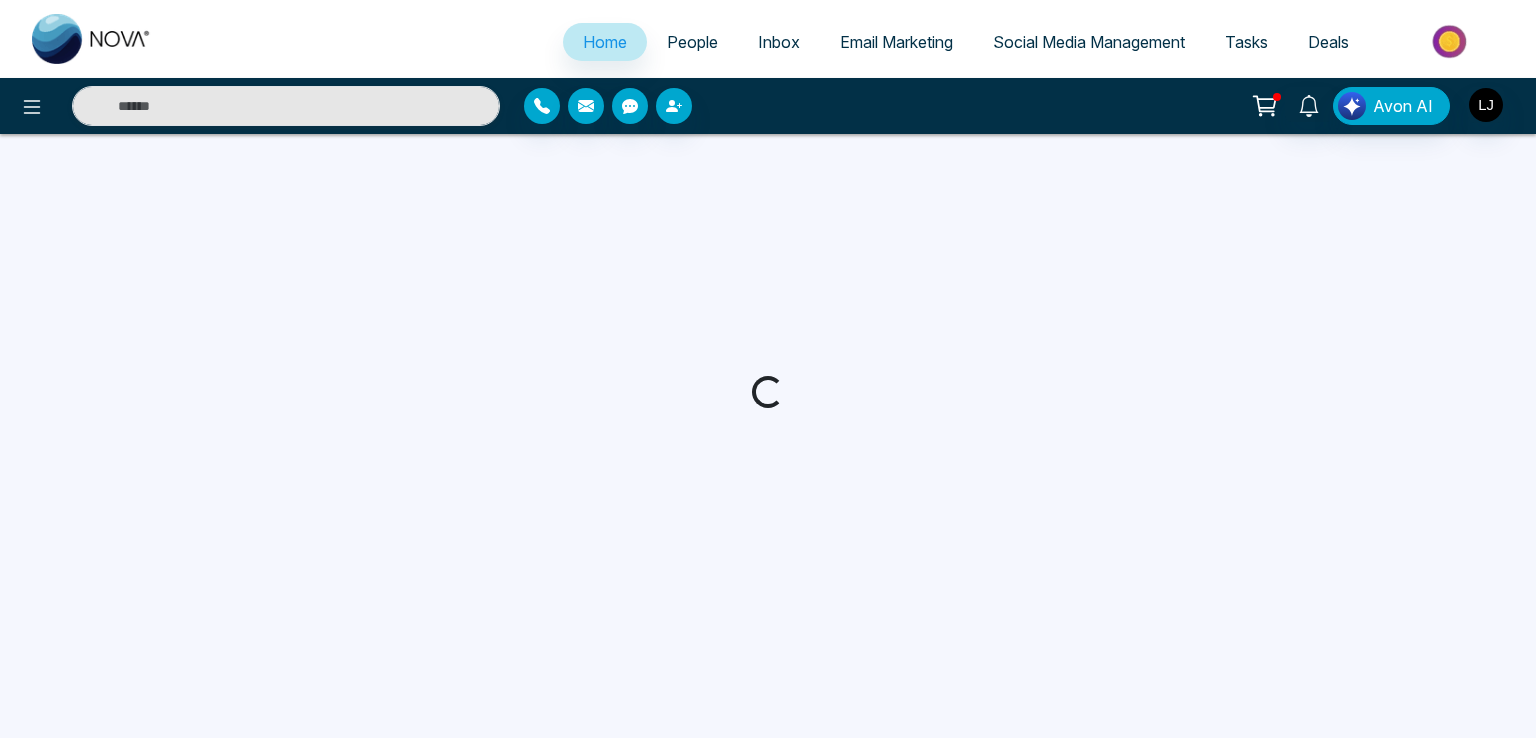 select on "*" 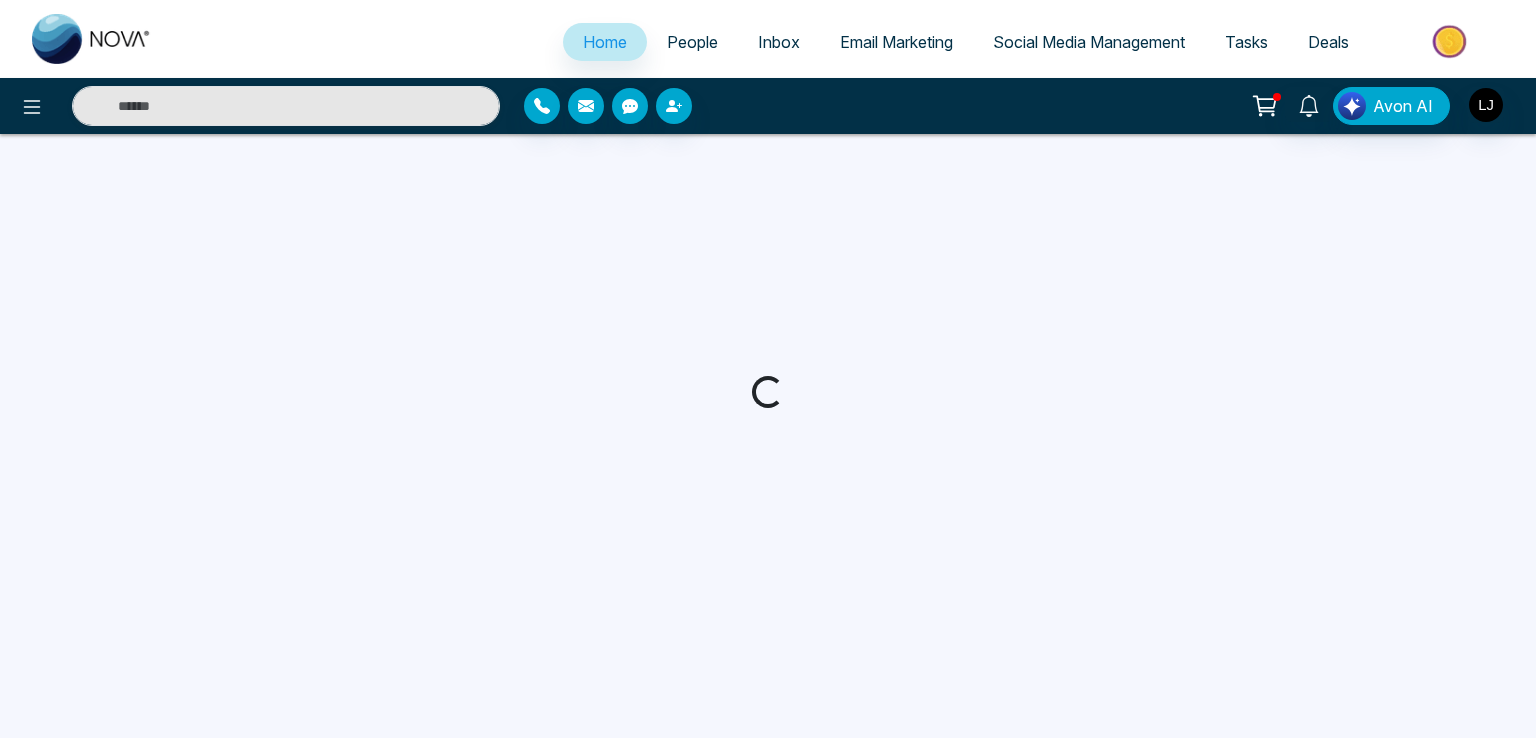 select on "*" 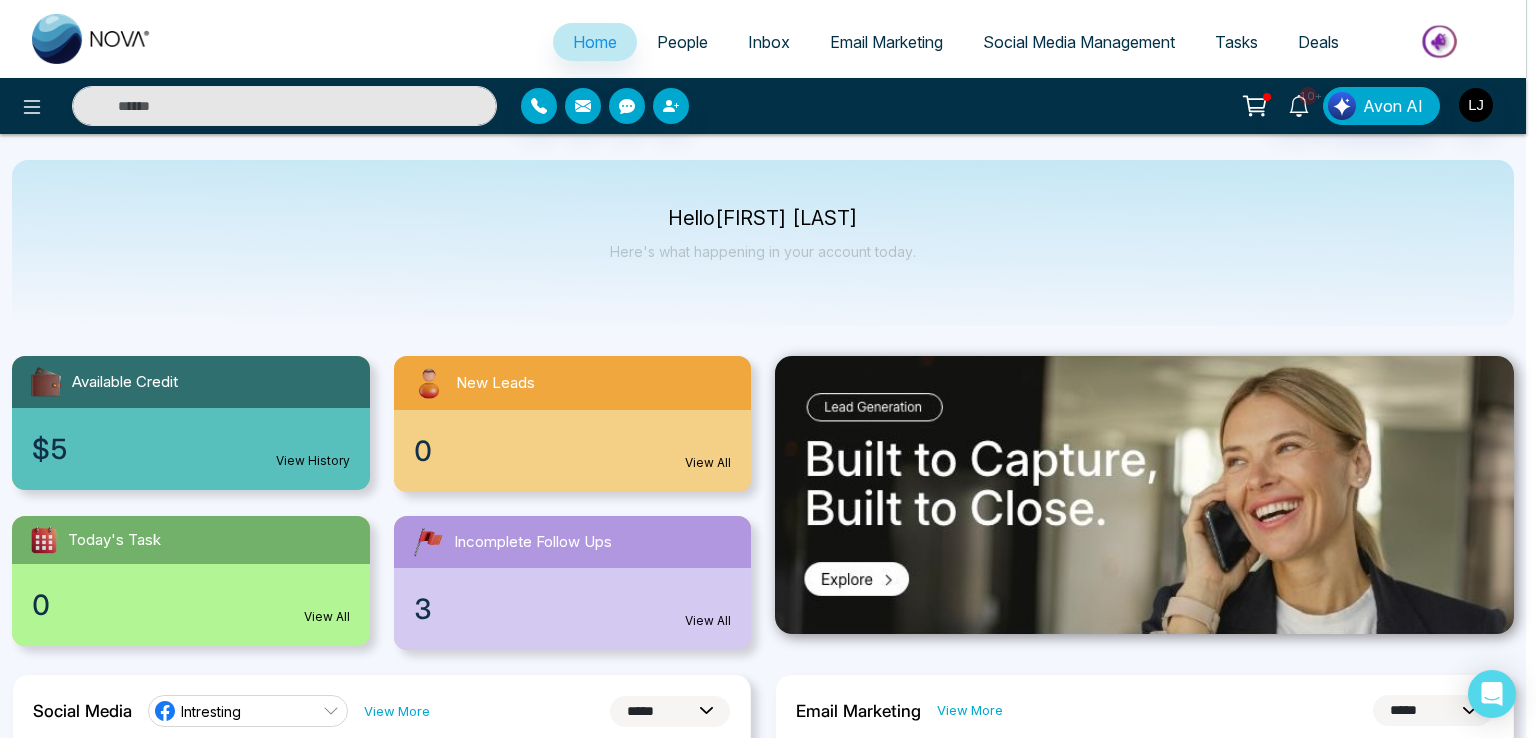scroll, scrollTop: 0, scrollLeft: 0, axis: both 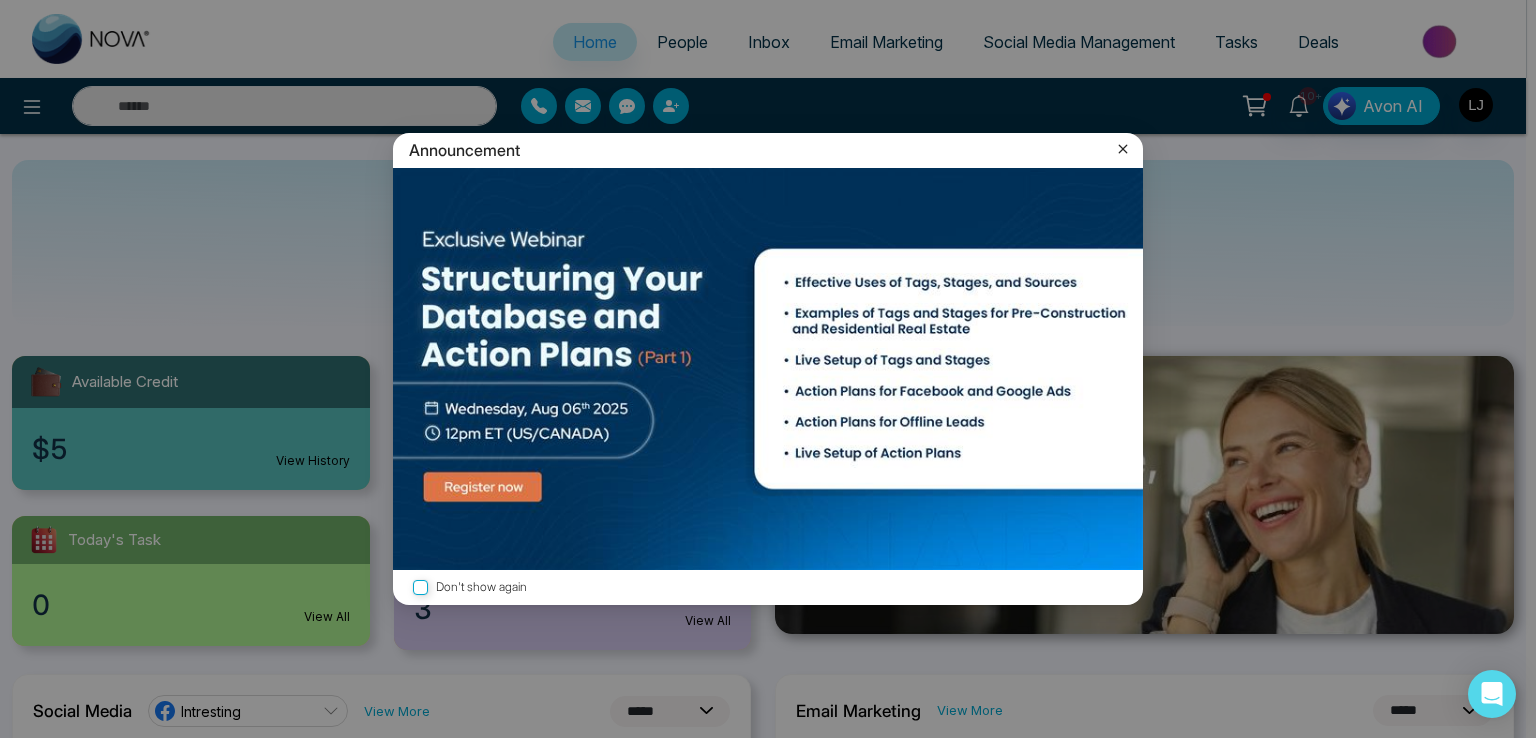 click on "Announcement" at bounding box center [768, 150] 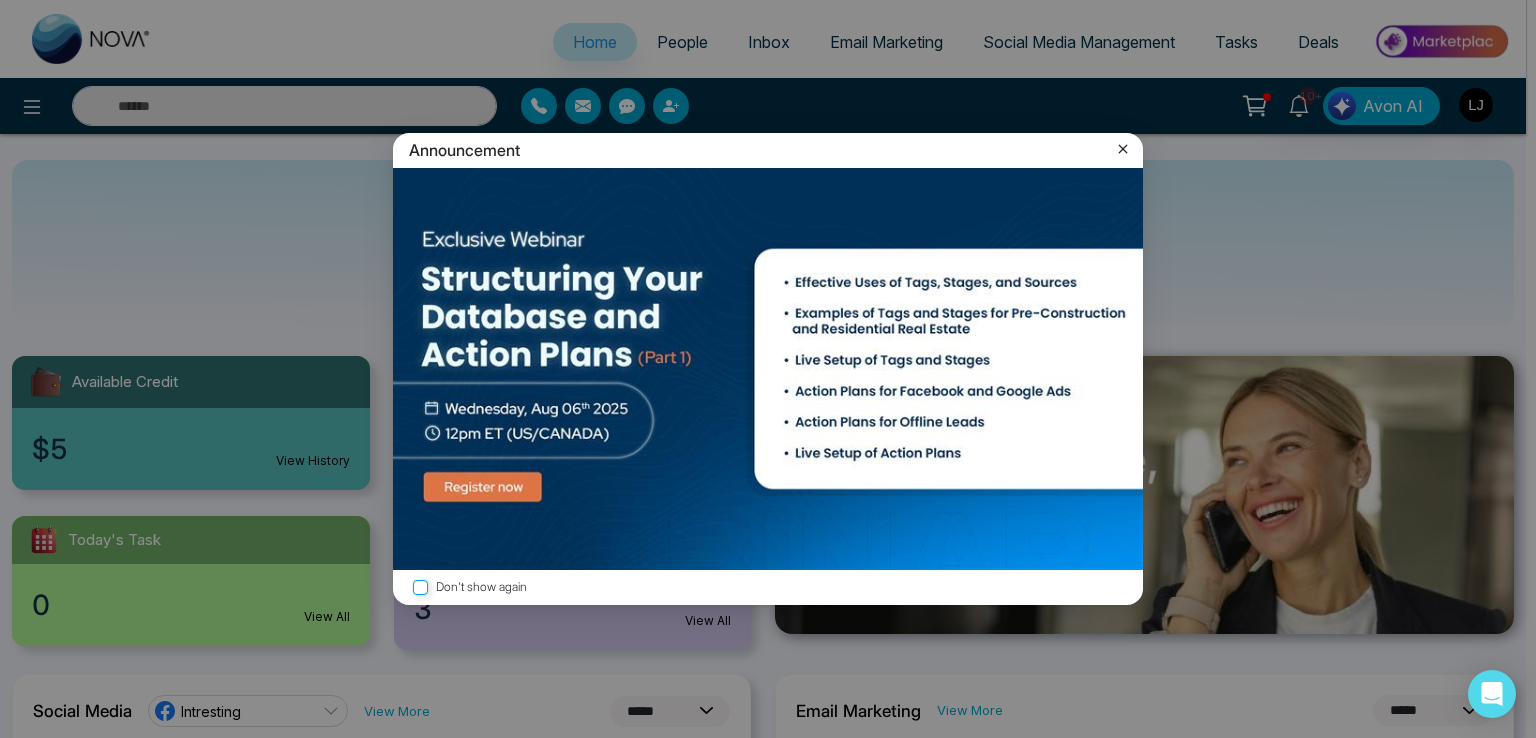 click 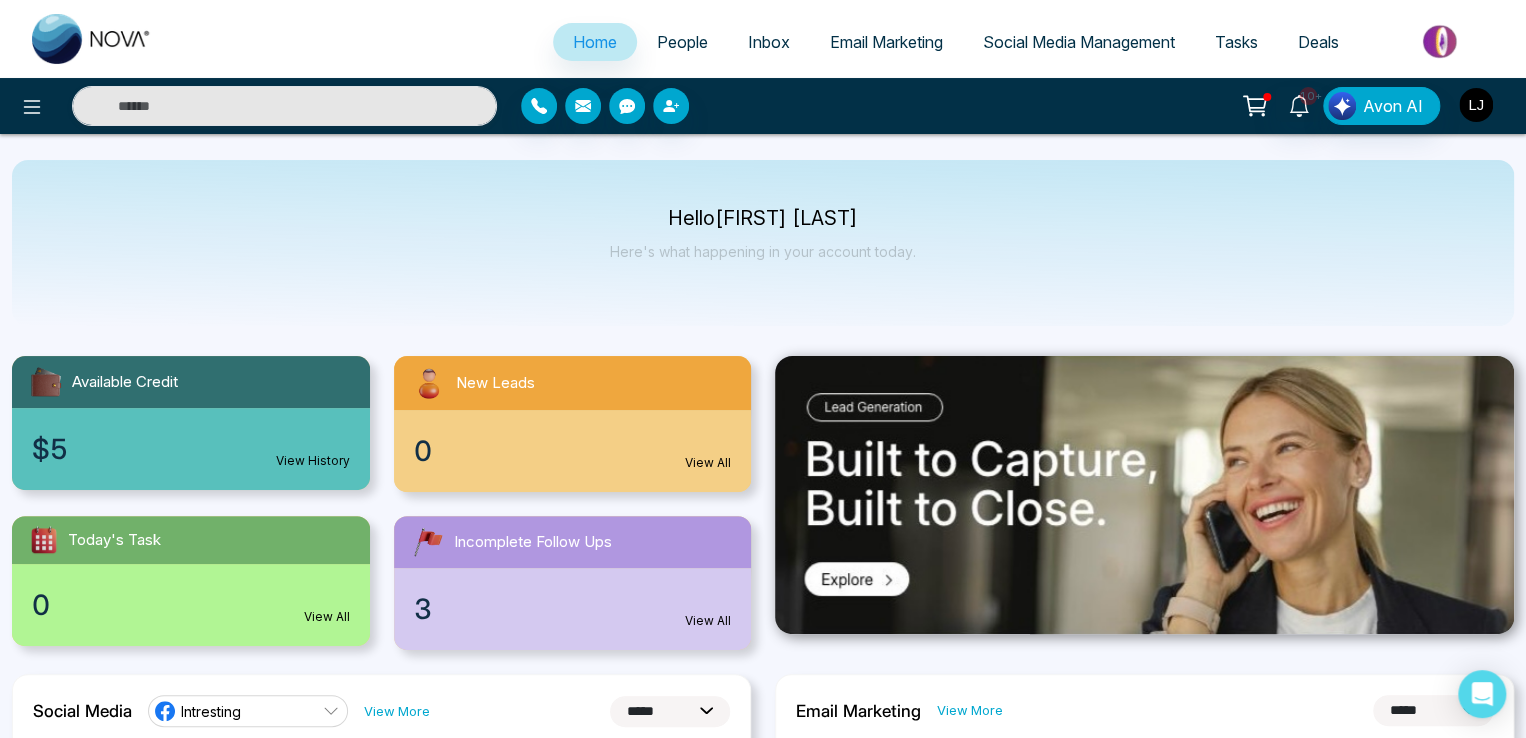 click at bounding box center (1476, 105) 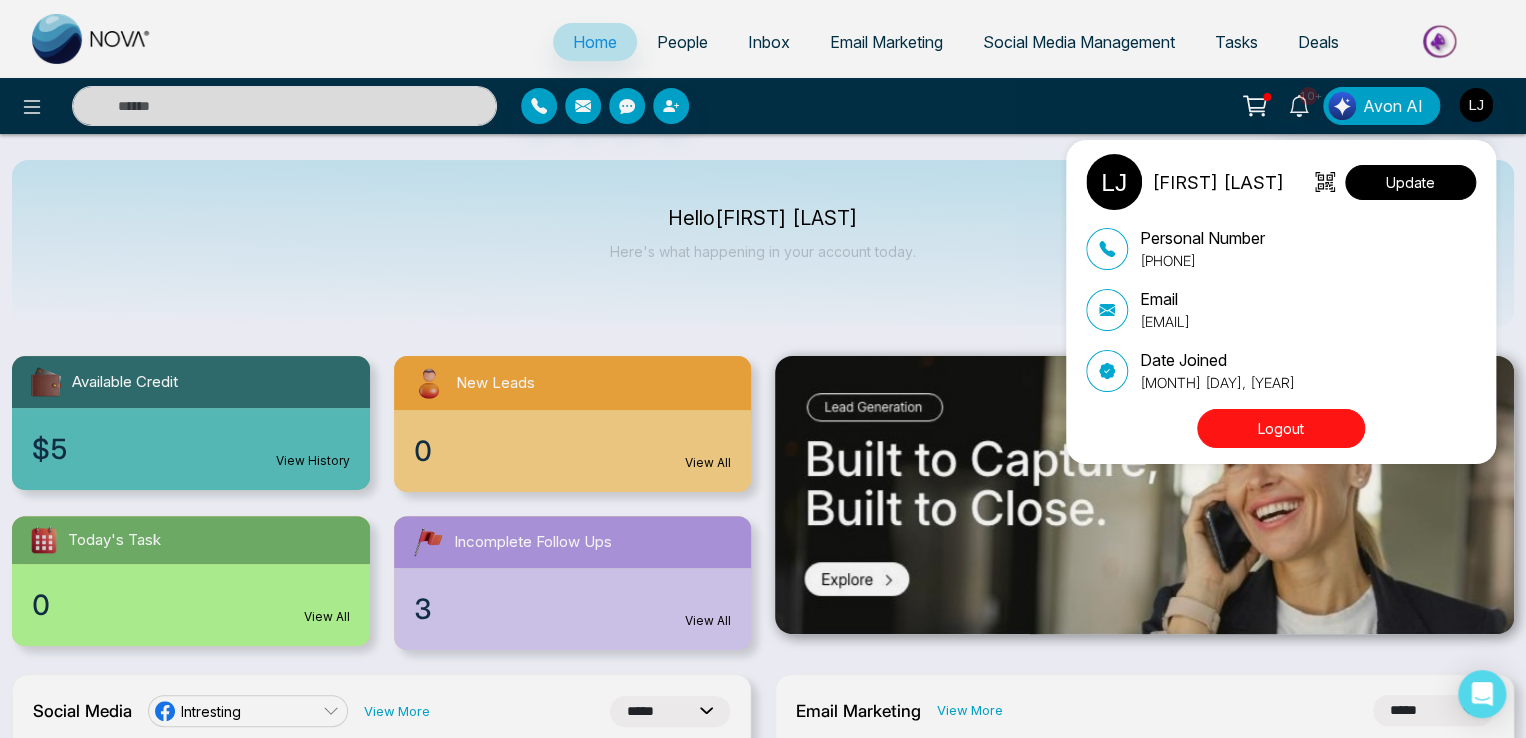 click on "Update" at bounding box center (1410, 182) 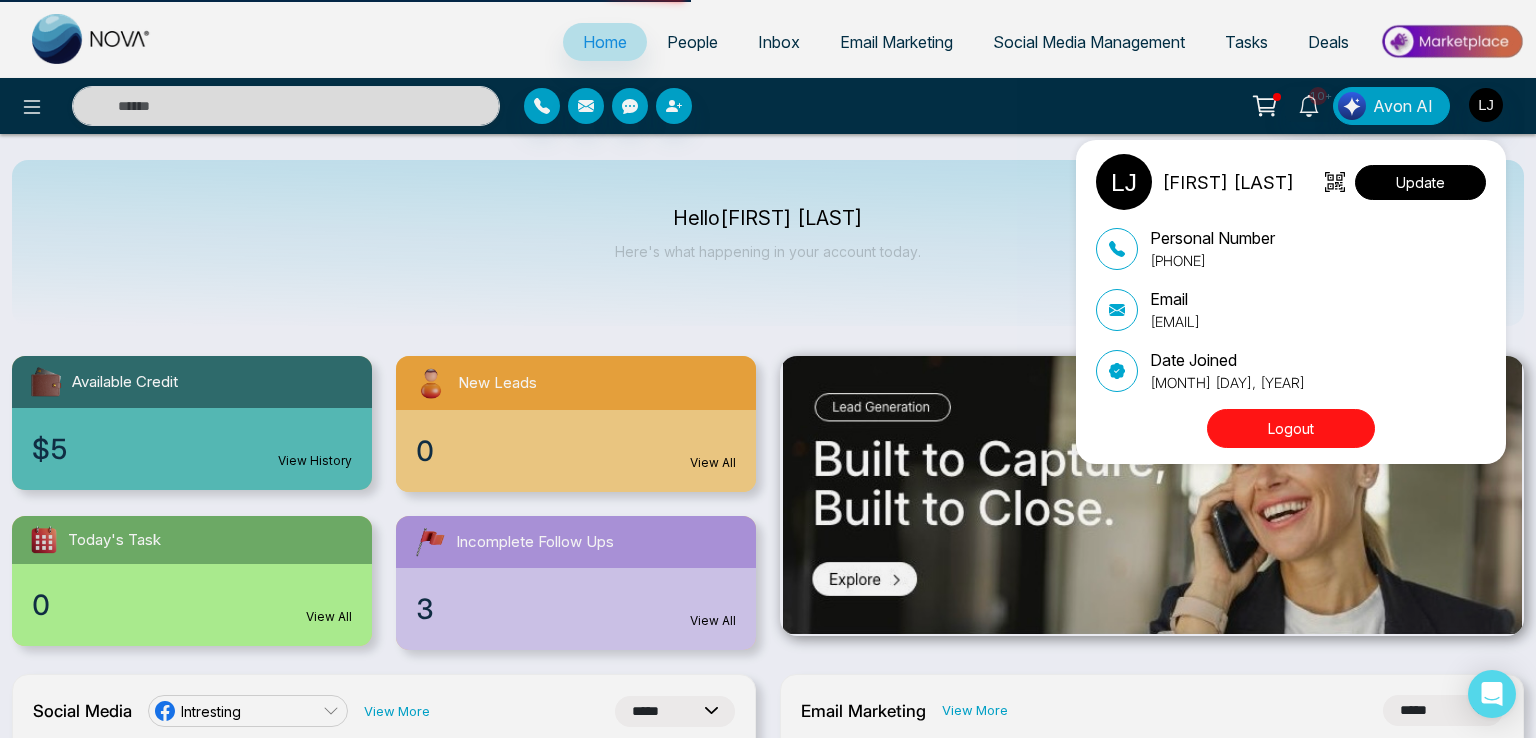 select on "***" 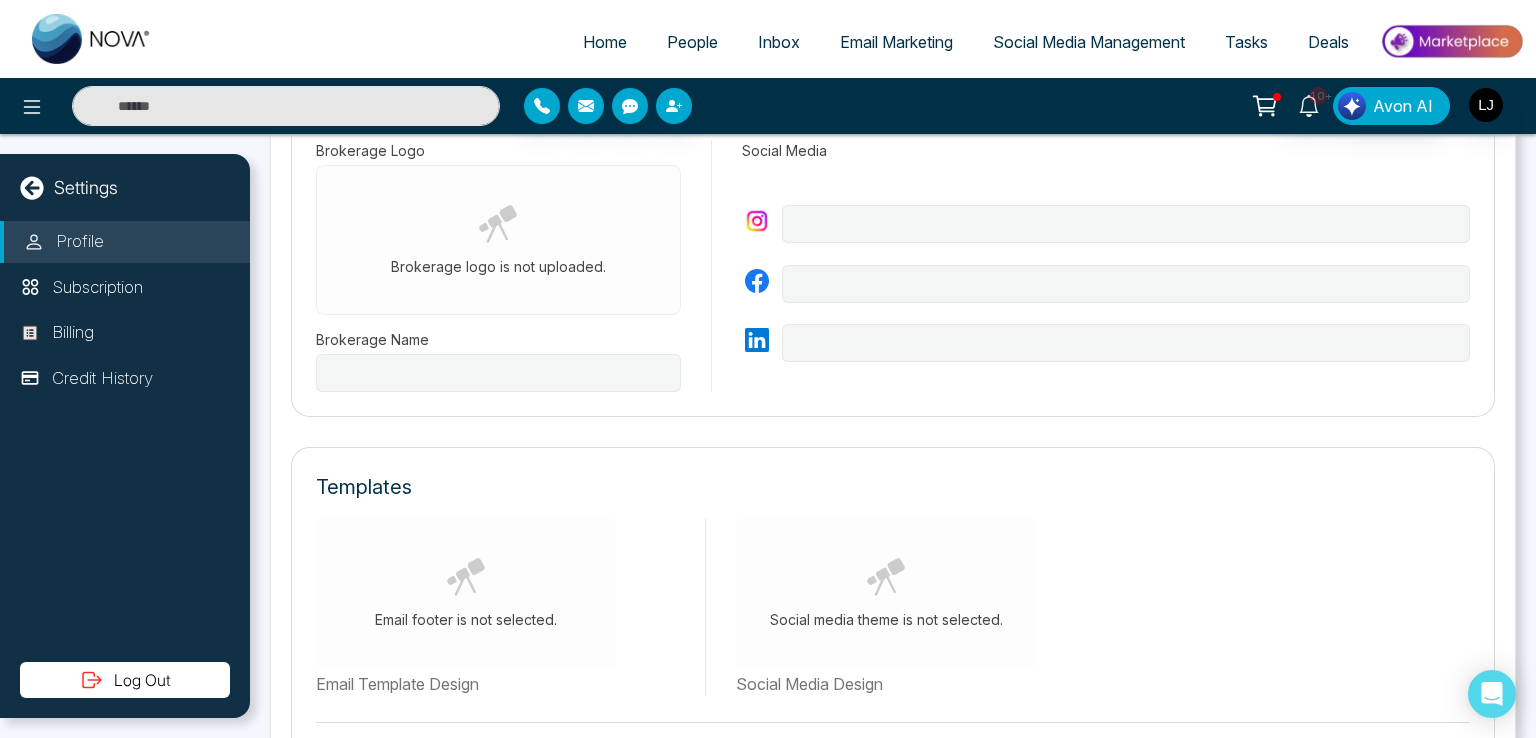 type on "**********" 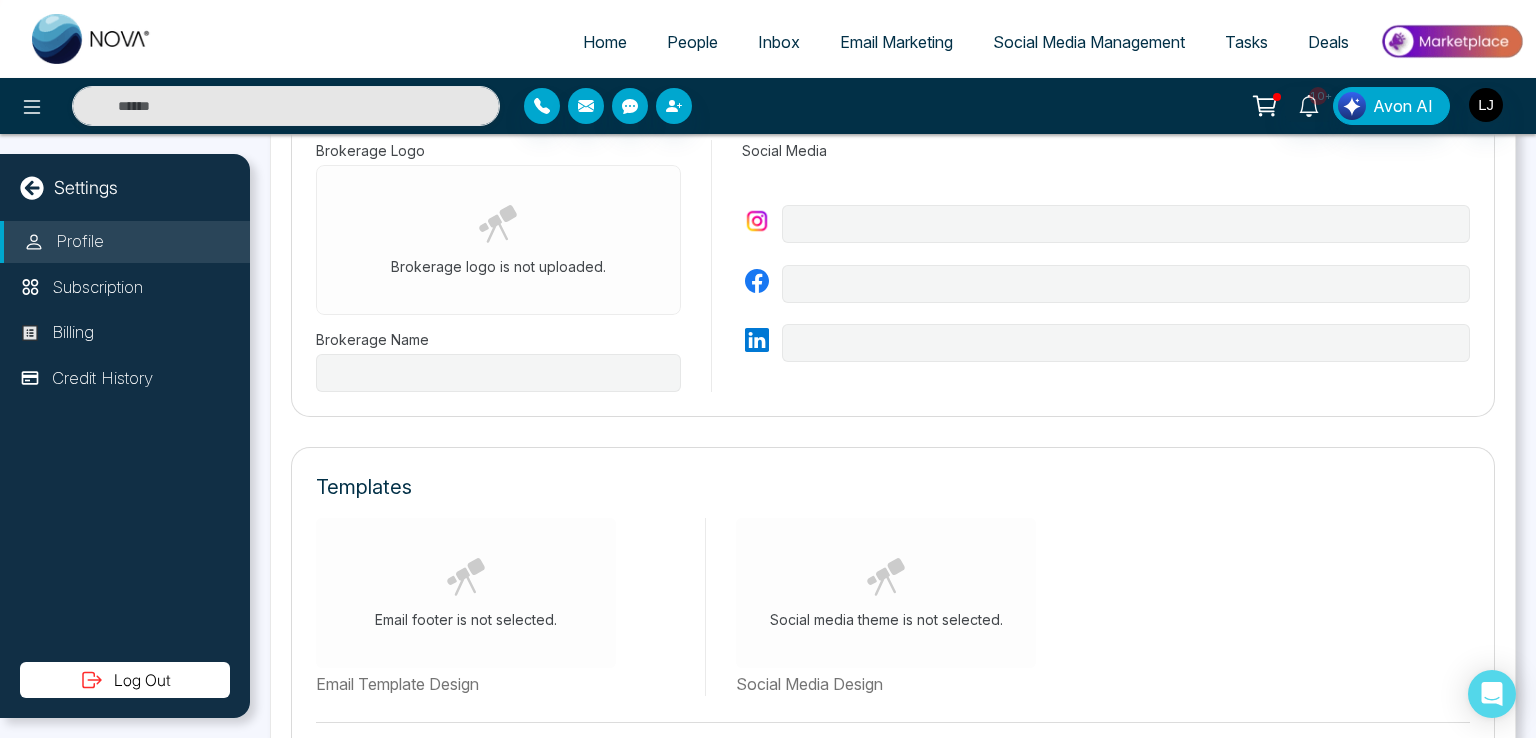 type on "**********" 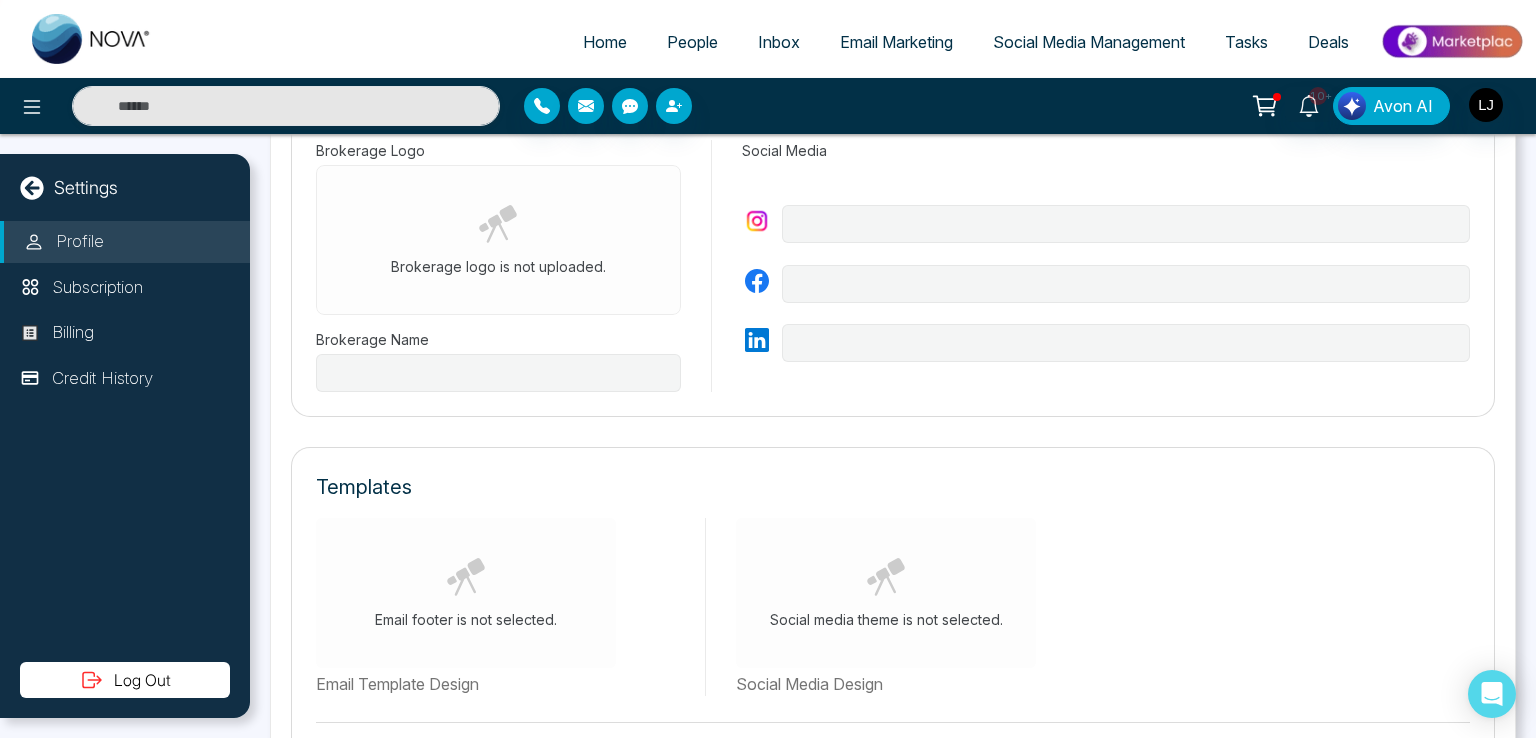 type on "**********" 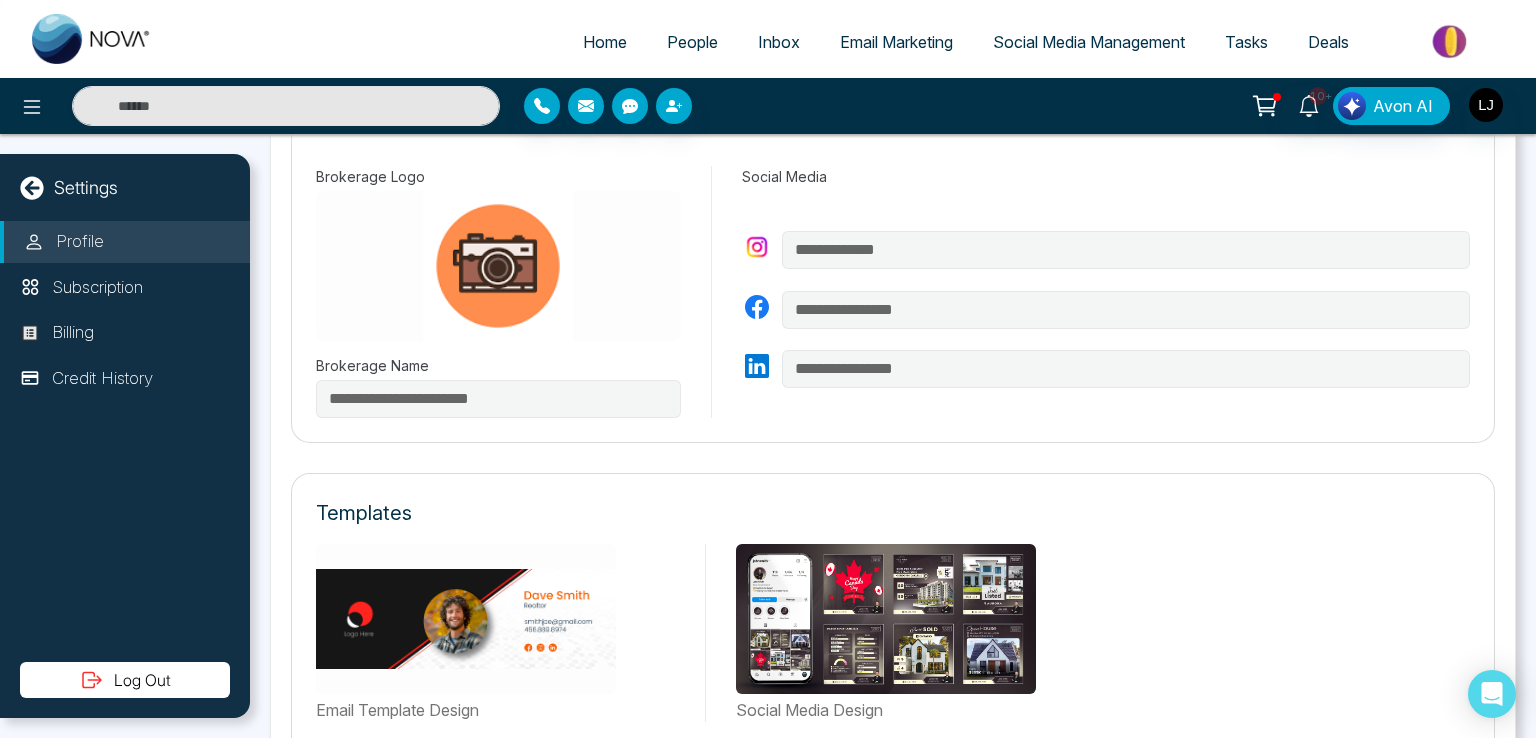 scroll, scrollTop: 943, scrollLeft: 0, axis: vertical 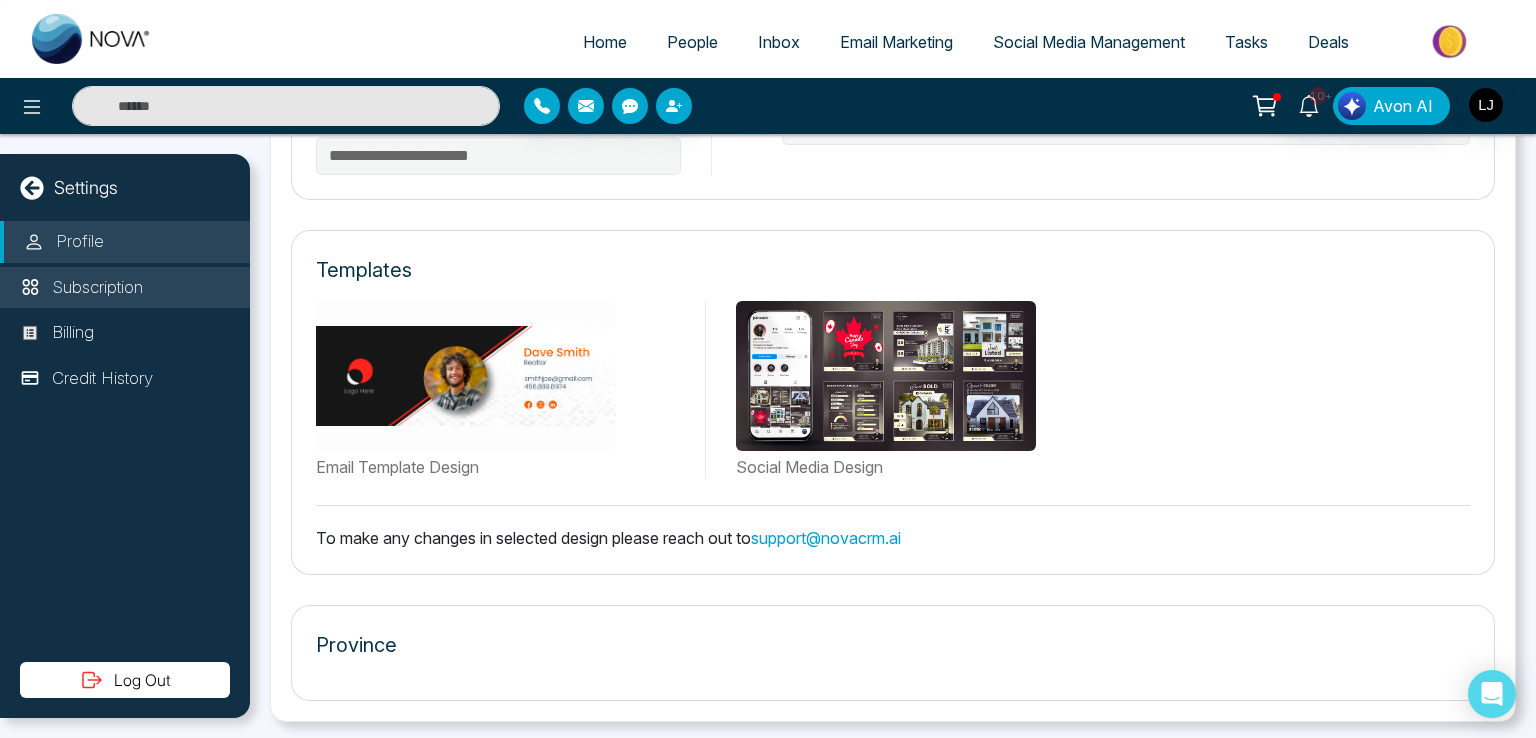 click on "Subscription" at bounding box center (125, 288) 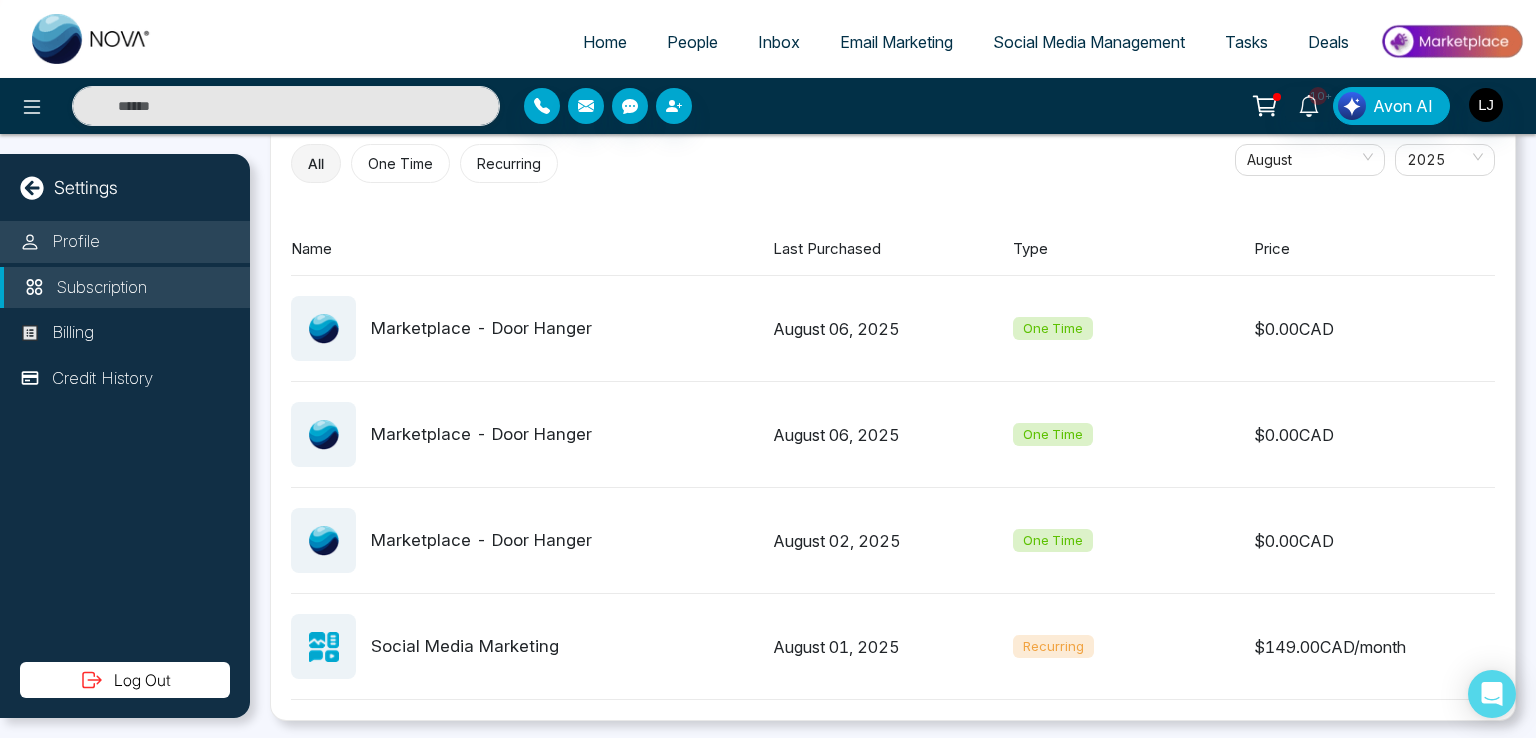 click on "Profile" at bounding box center (76, 242) 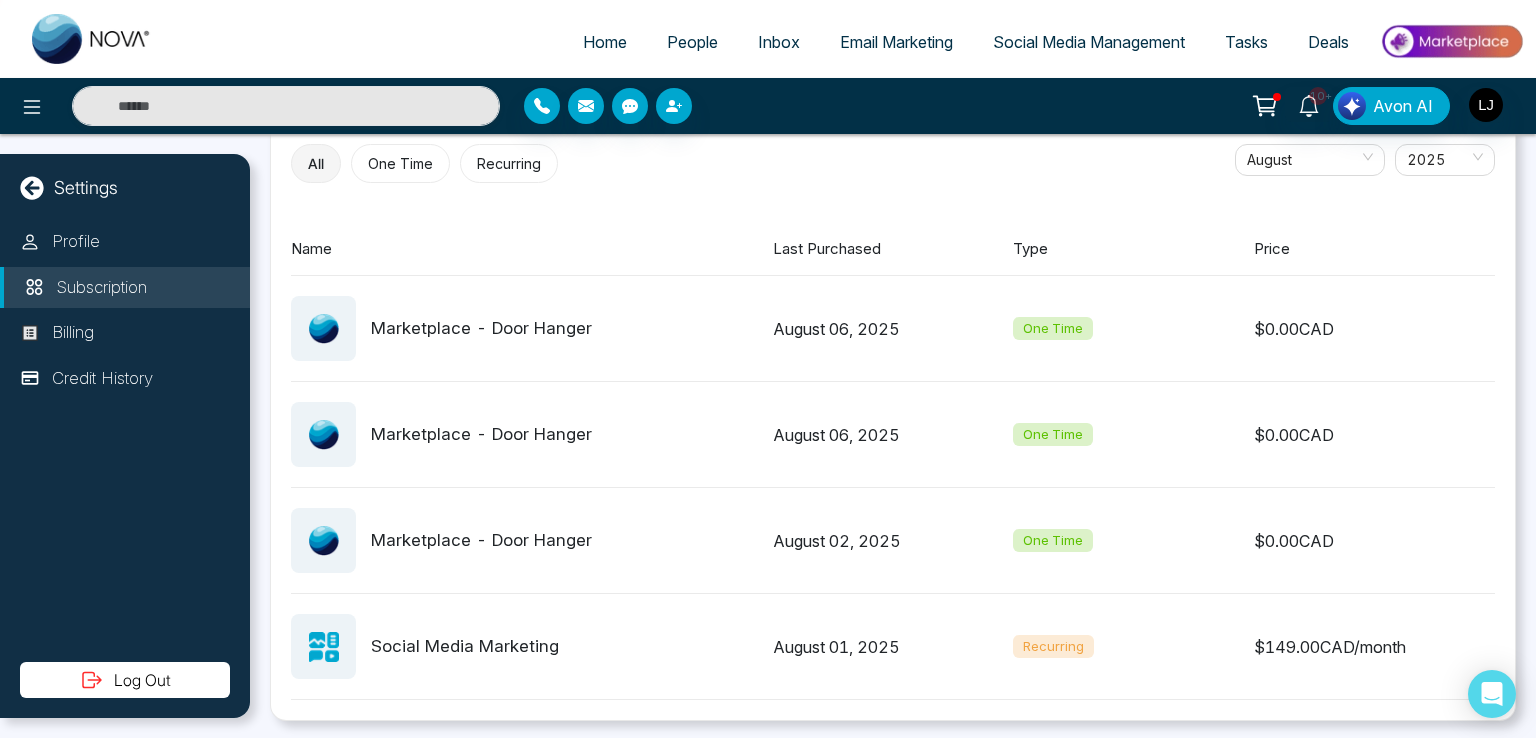 scroll, scrollTop: 943, scrollLeft: 0, axis: vertical 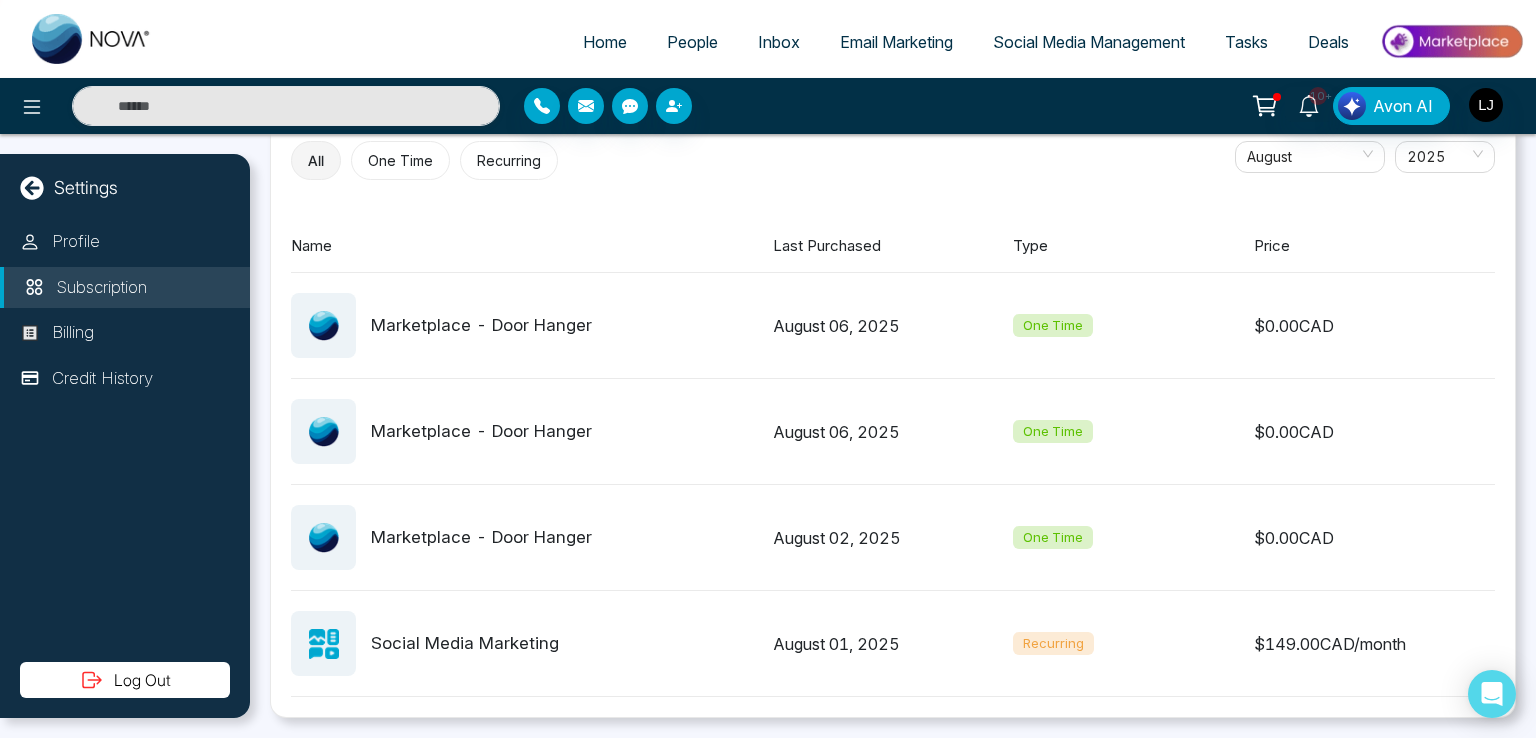 select on "***" 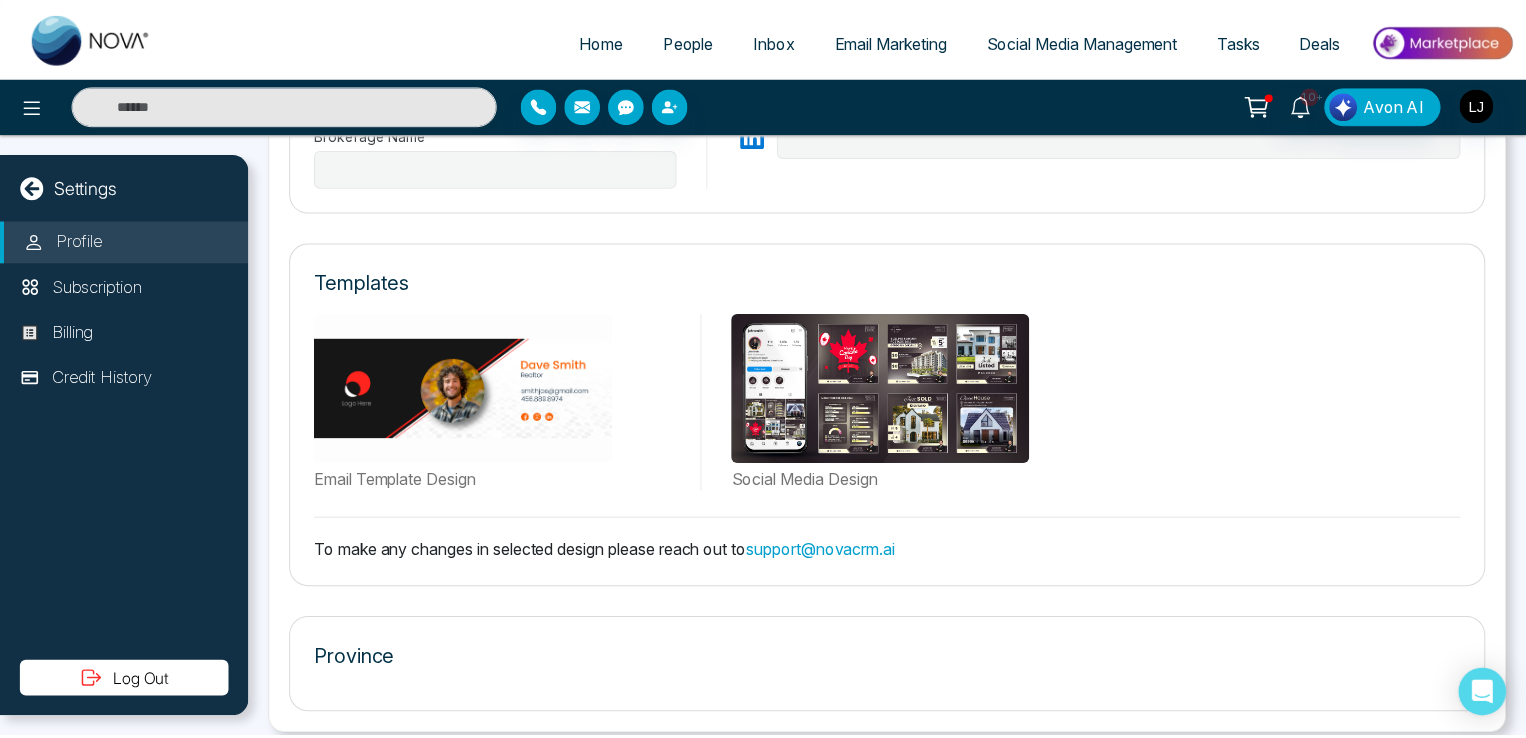 scroll, scrollTop: 943, scrollLeft: 0, axis: vertical 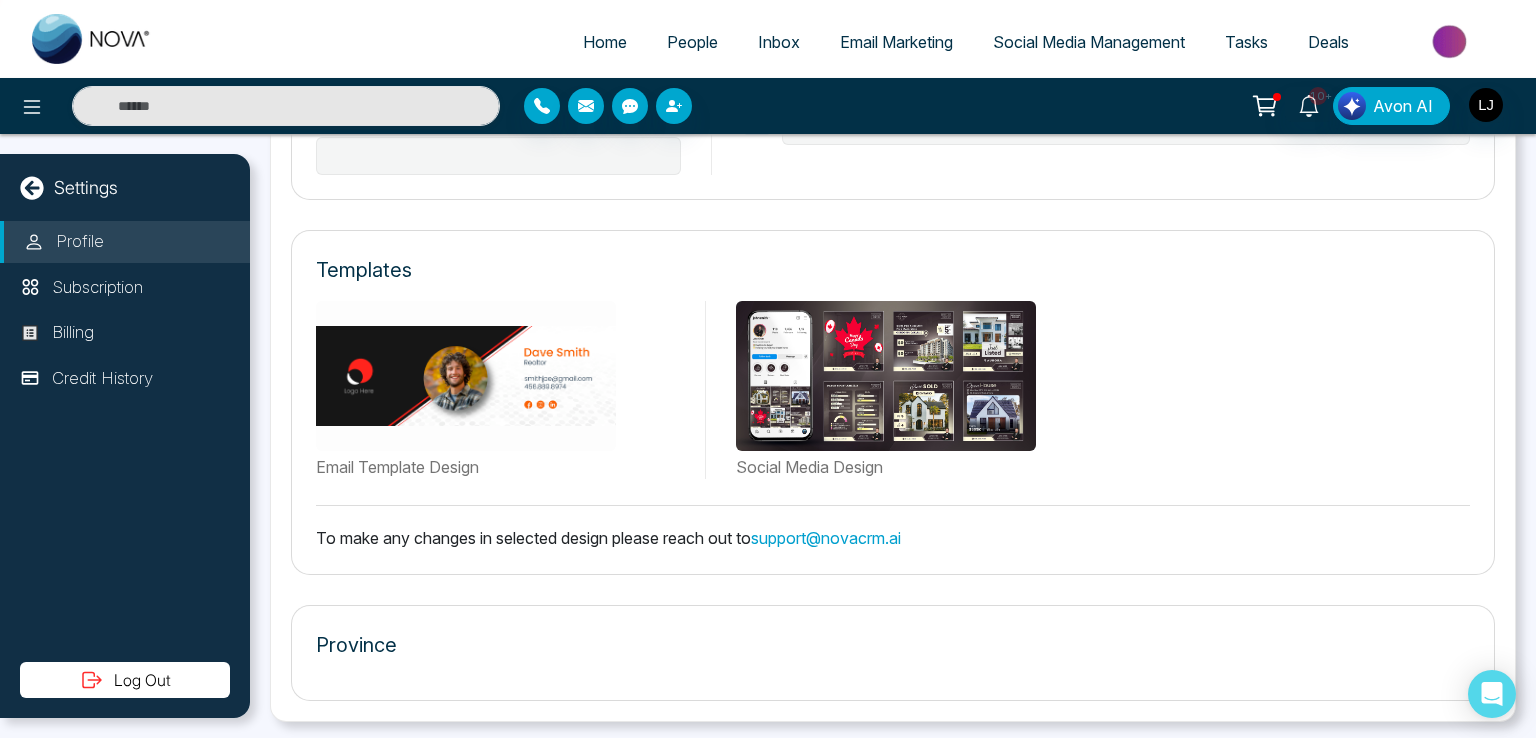 click on "Email Marketing" at bounding box center (896, 42) 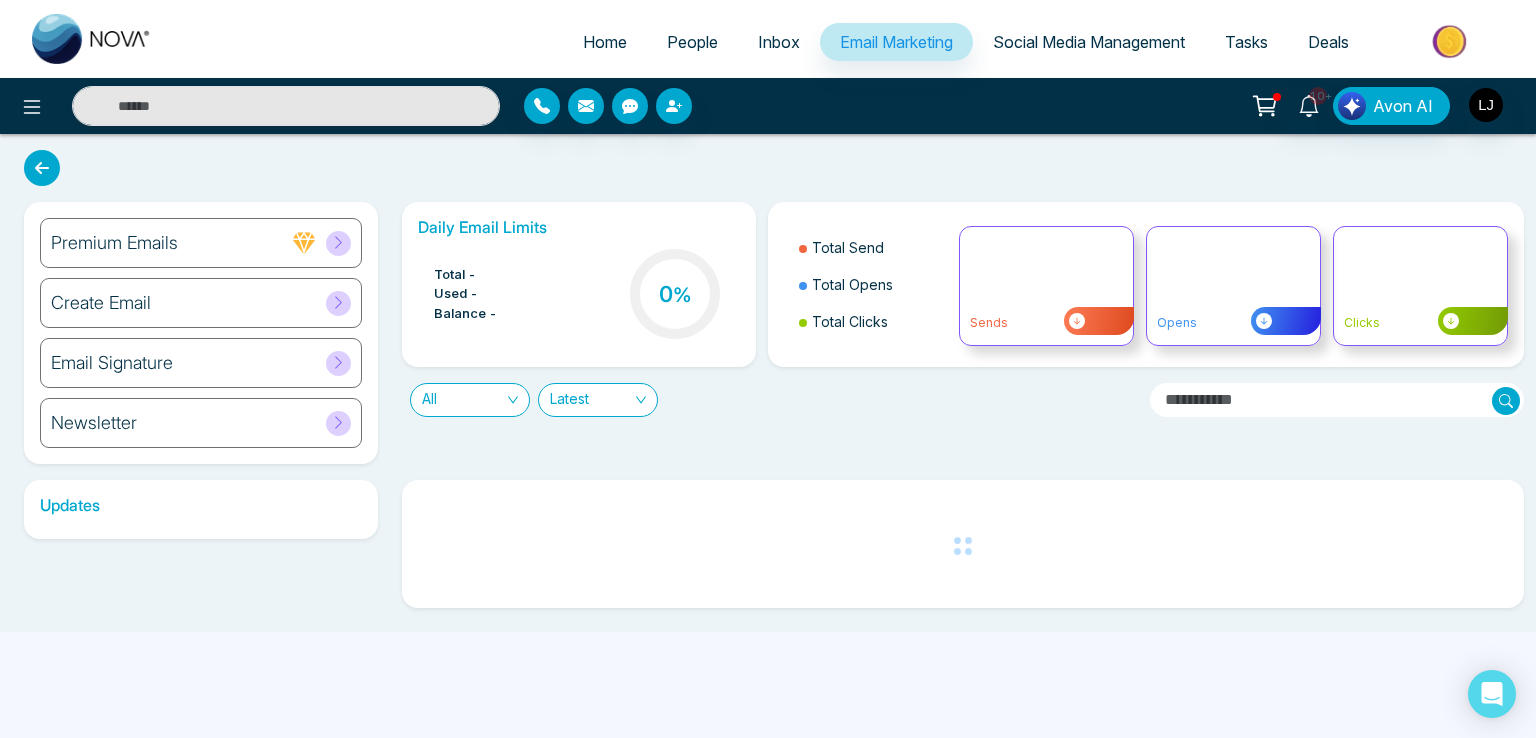 click on "Newsletter" at bounding box center (201, 423) 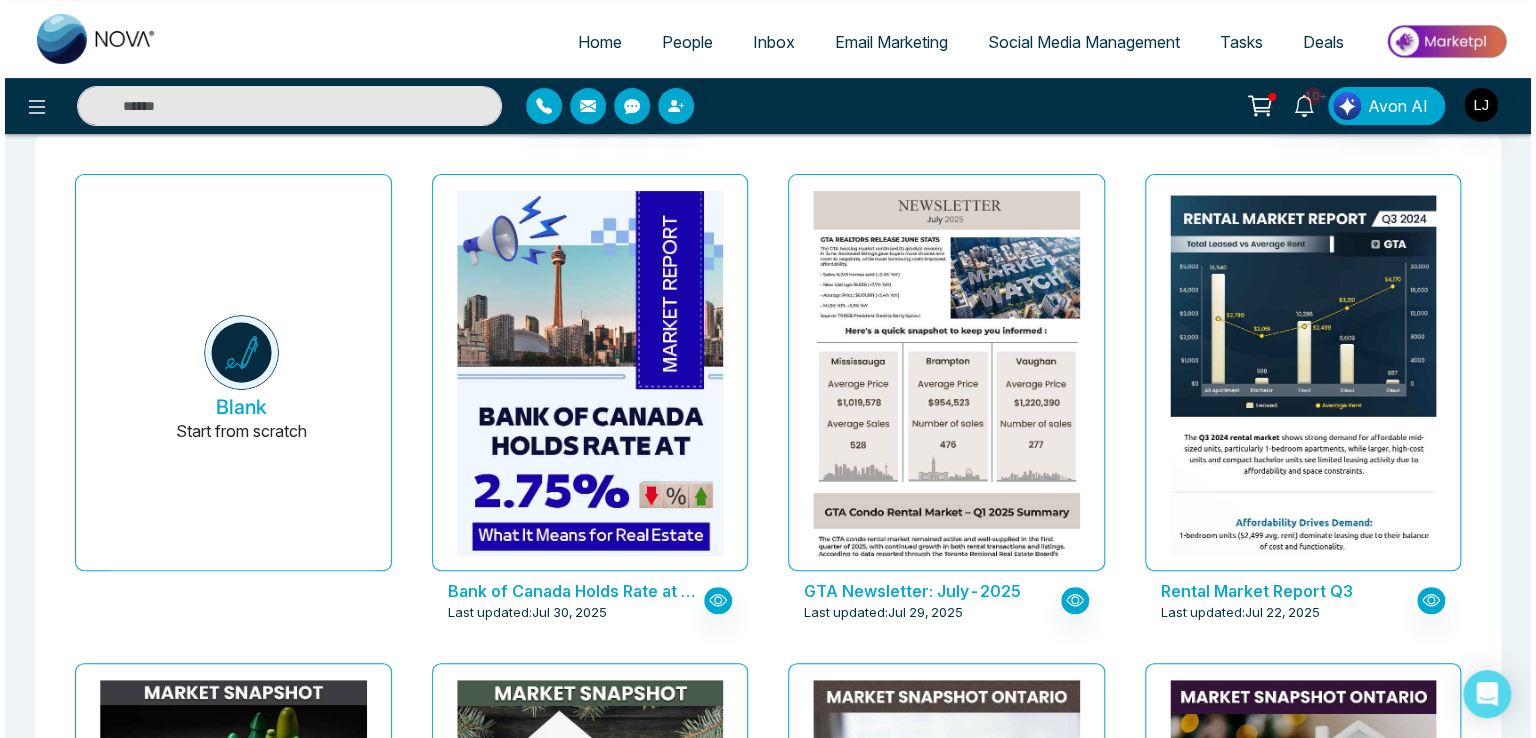 scroll, scrollTop: 0, scrollLeft: 0, axis: both 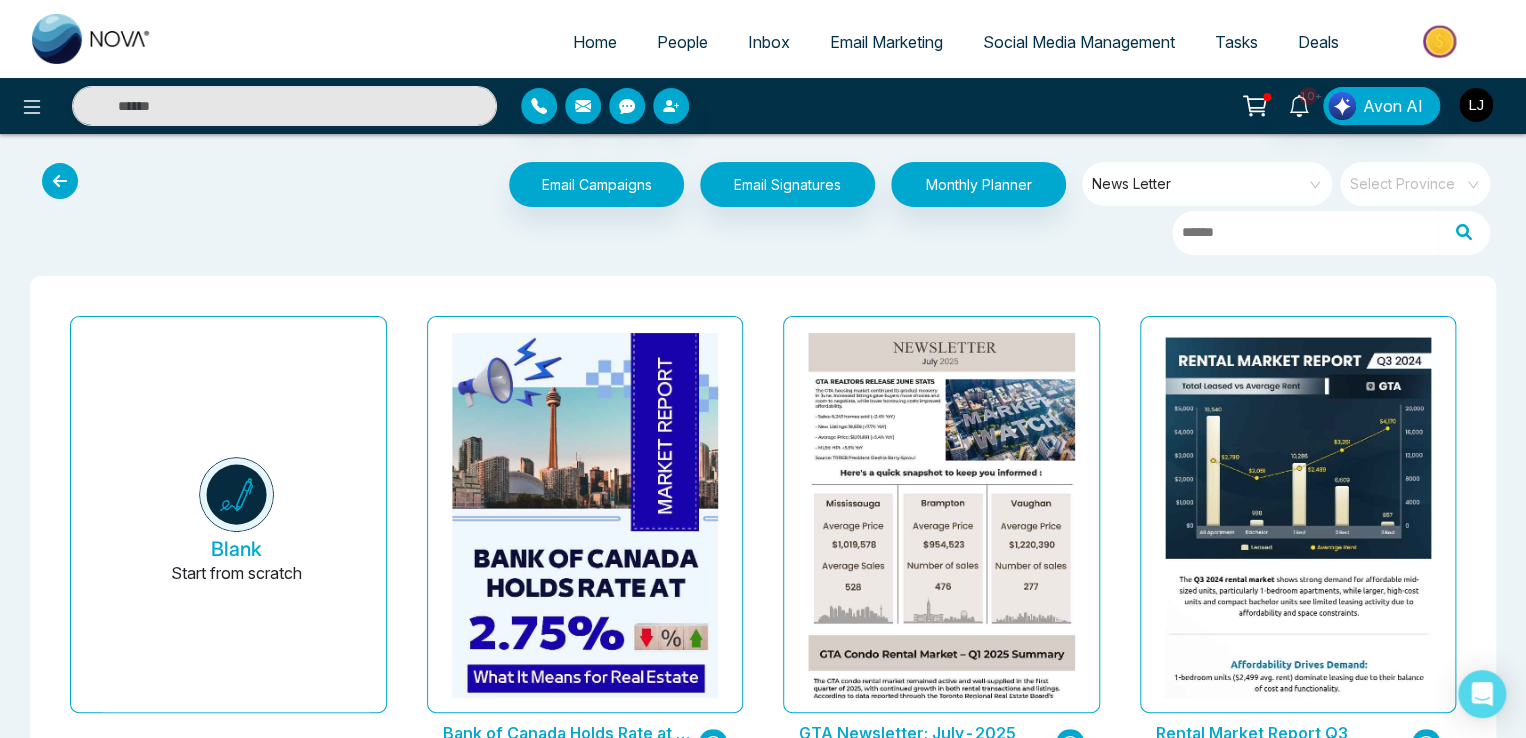 click at bounding box center (1476, 105) 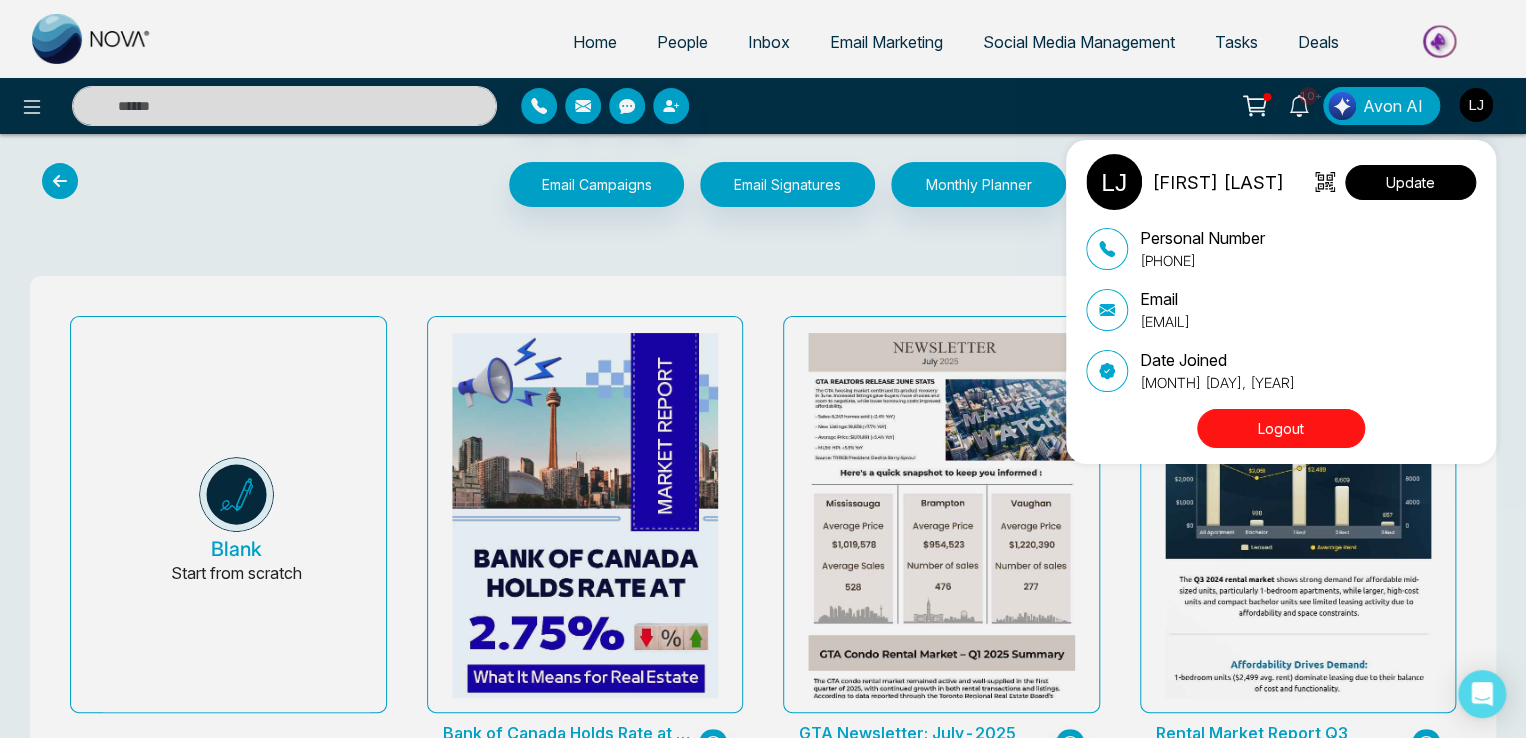 click on "Update" at bounding box center [1410, 182] 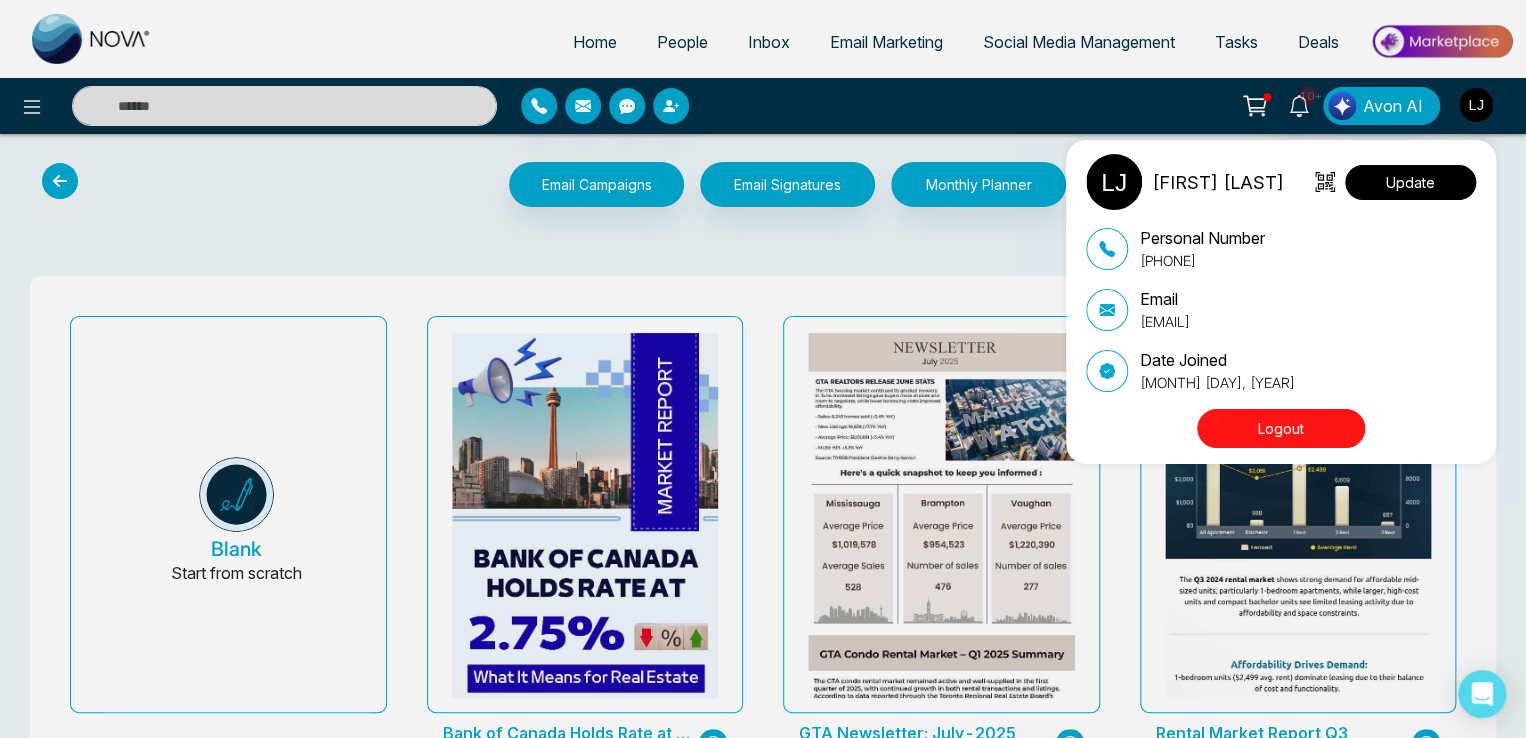 select 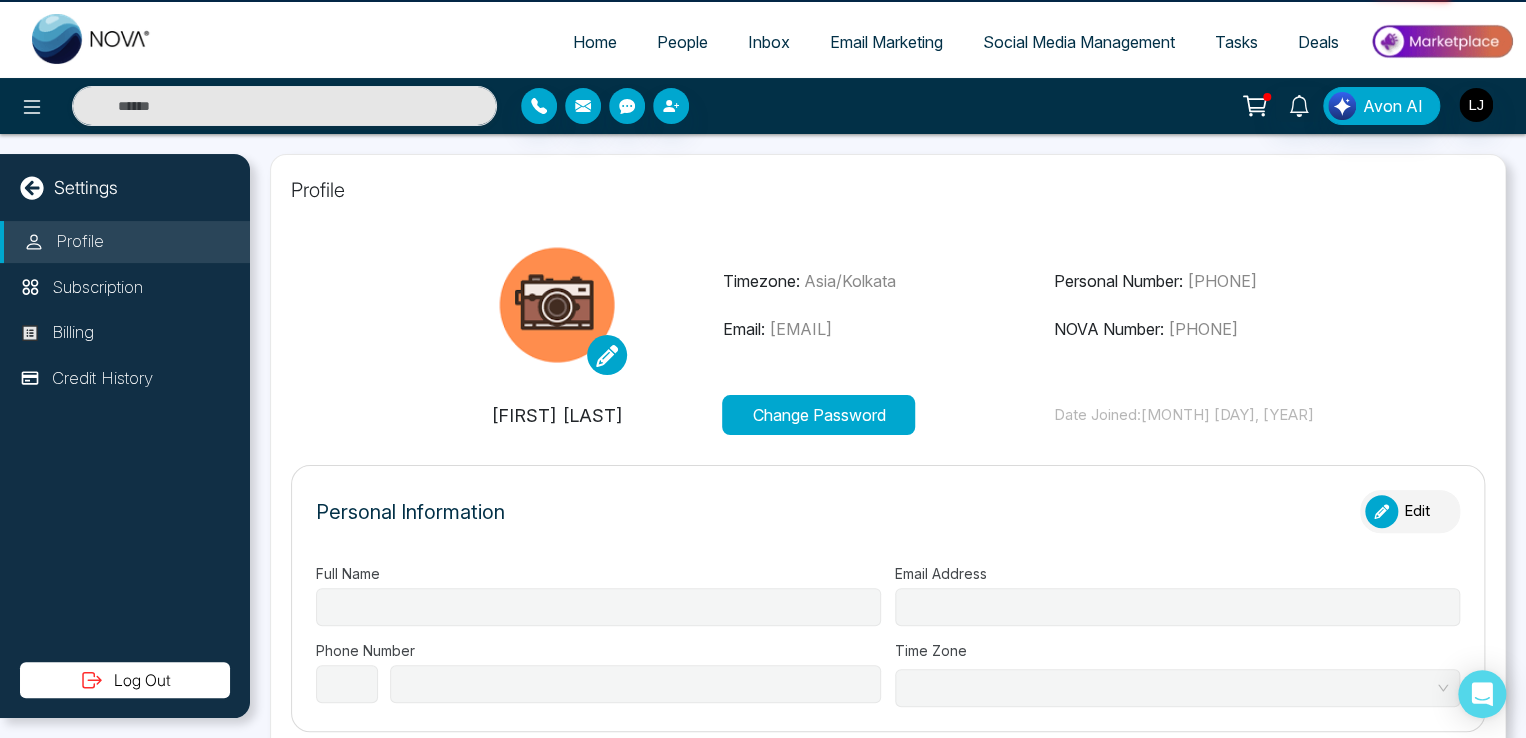 type on "**********" 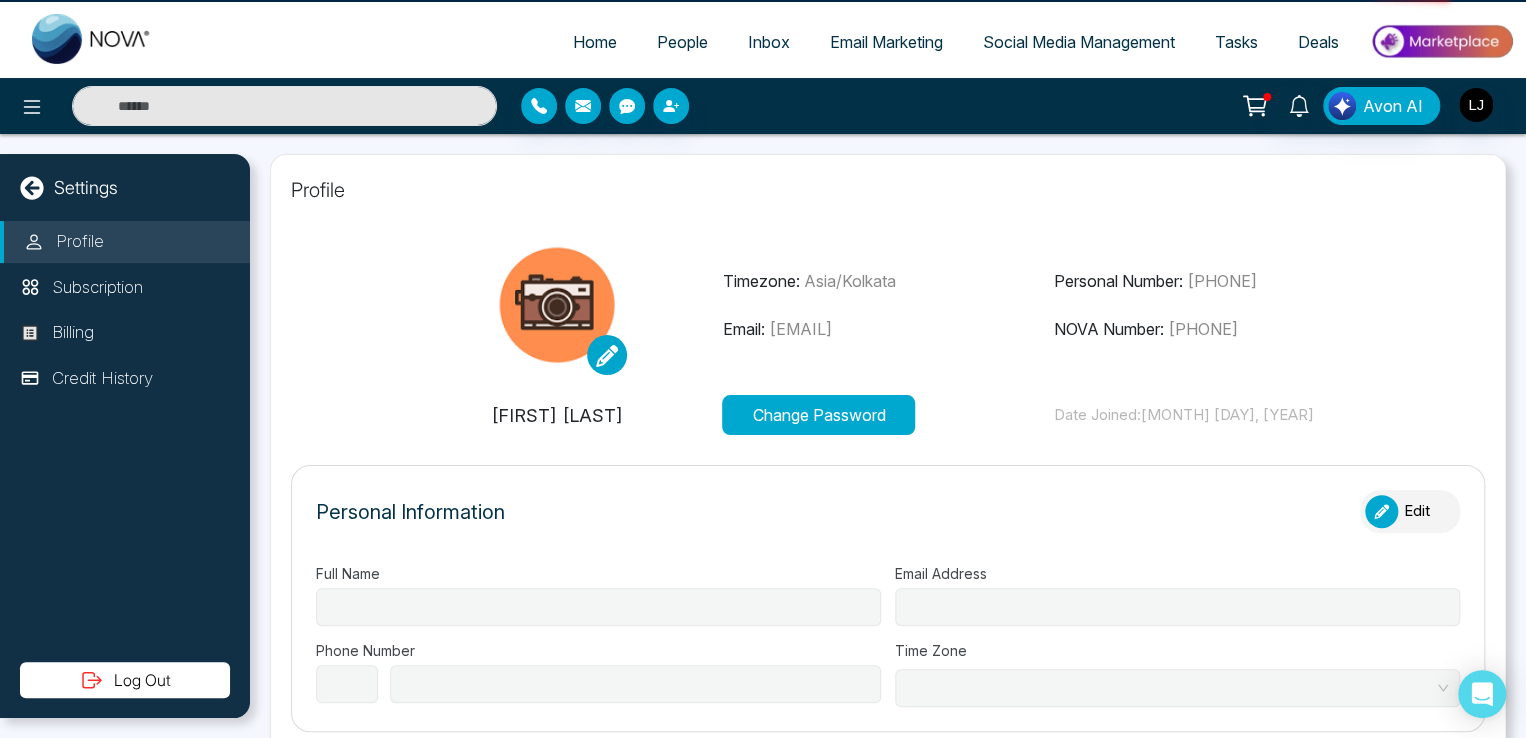 type on "**********" 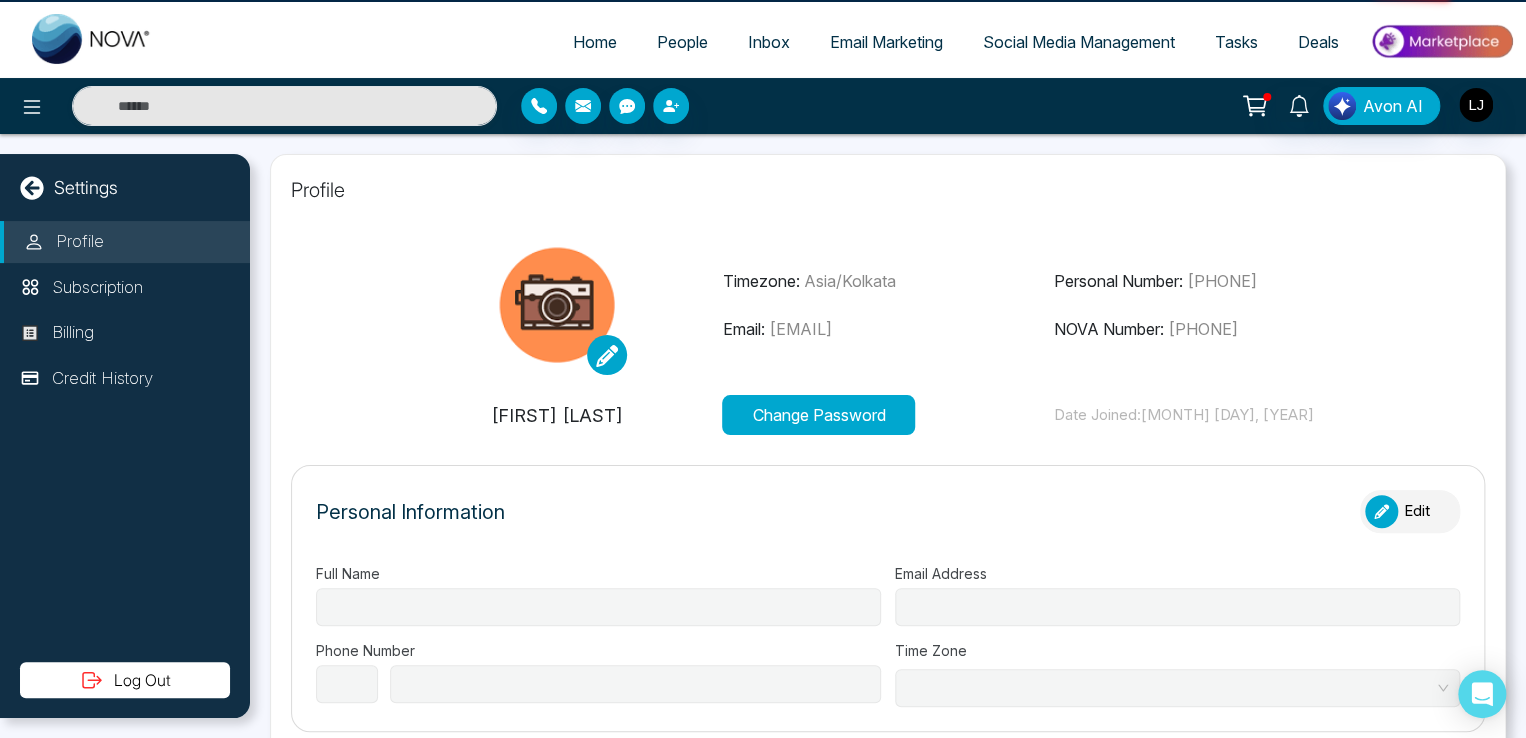 type on "**********" 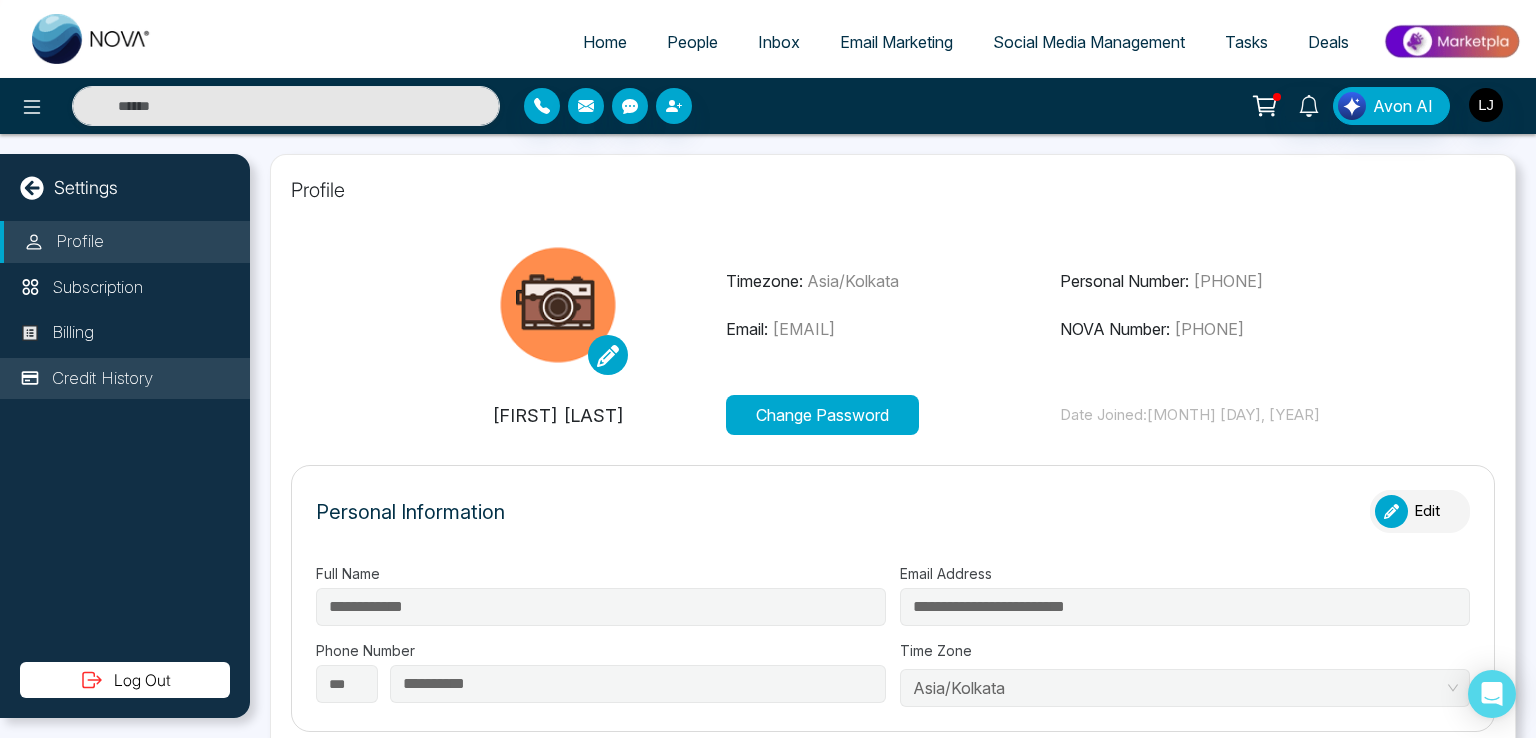 type on "**********" 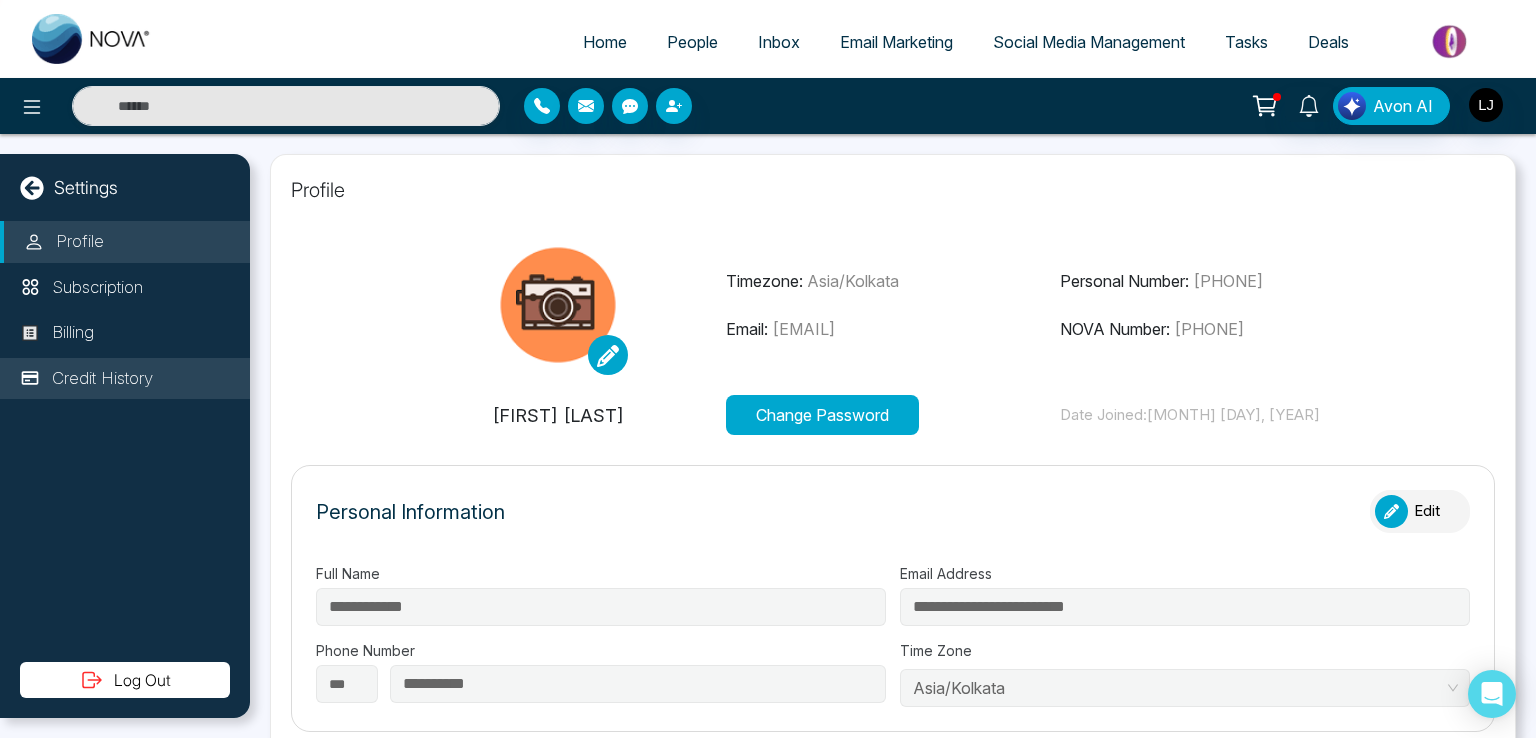 type on "**********" 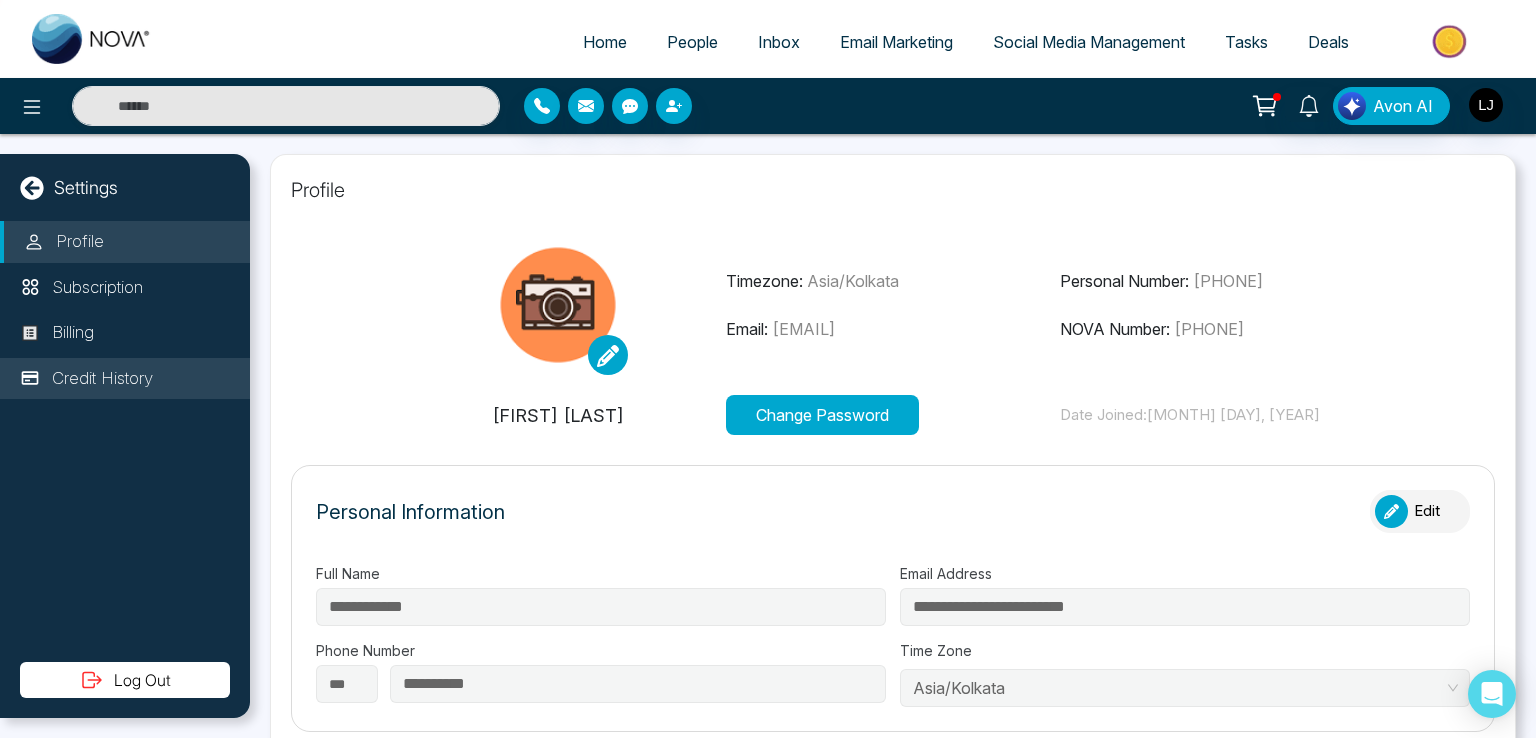 type on "**********" 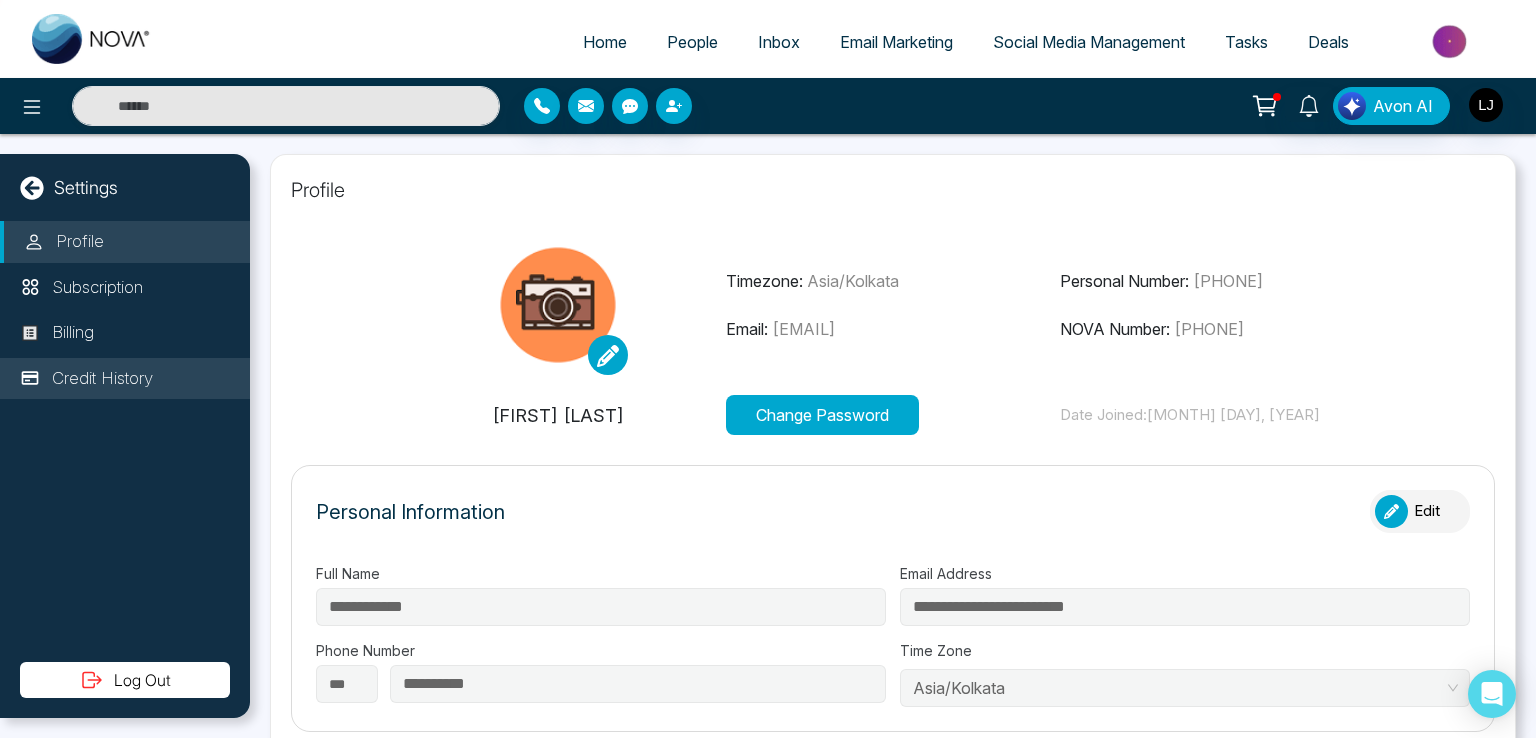 type on "**********" 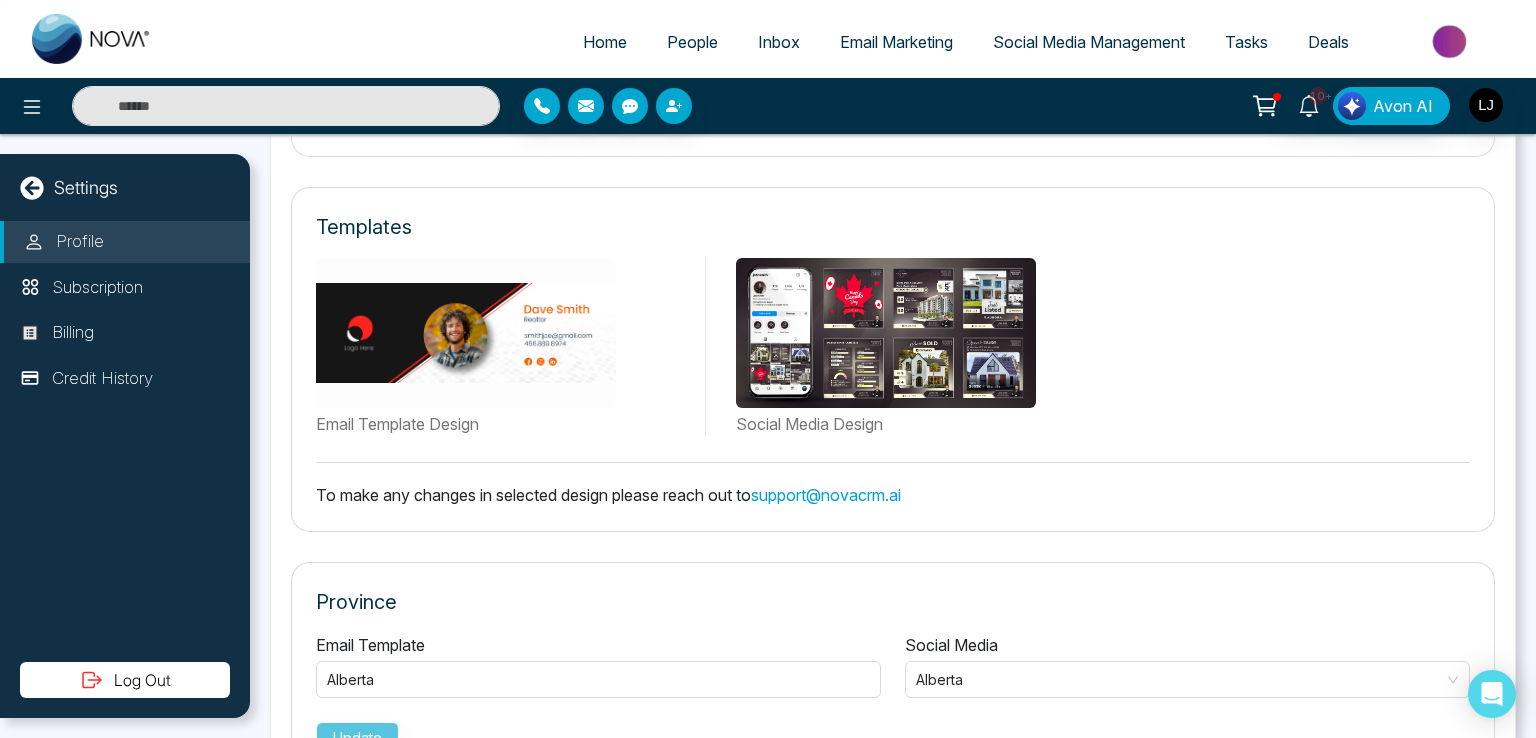 scroll, scrollTop: 1063, scrollLeft: 0, axis: vertical 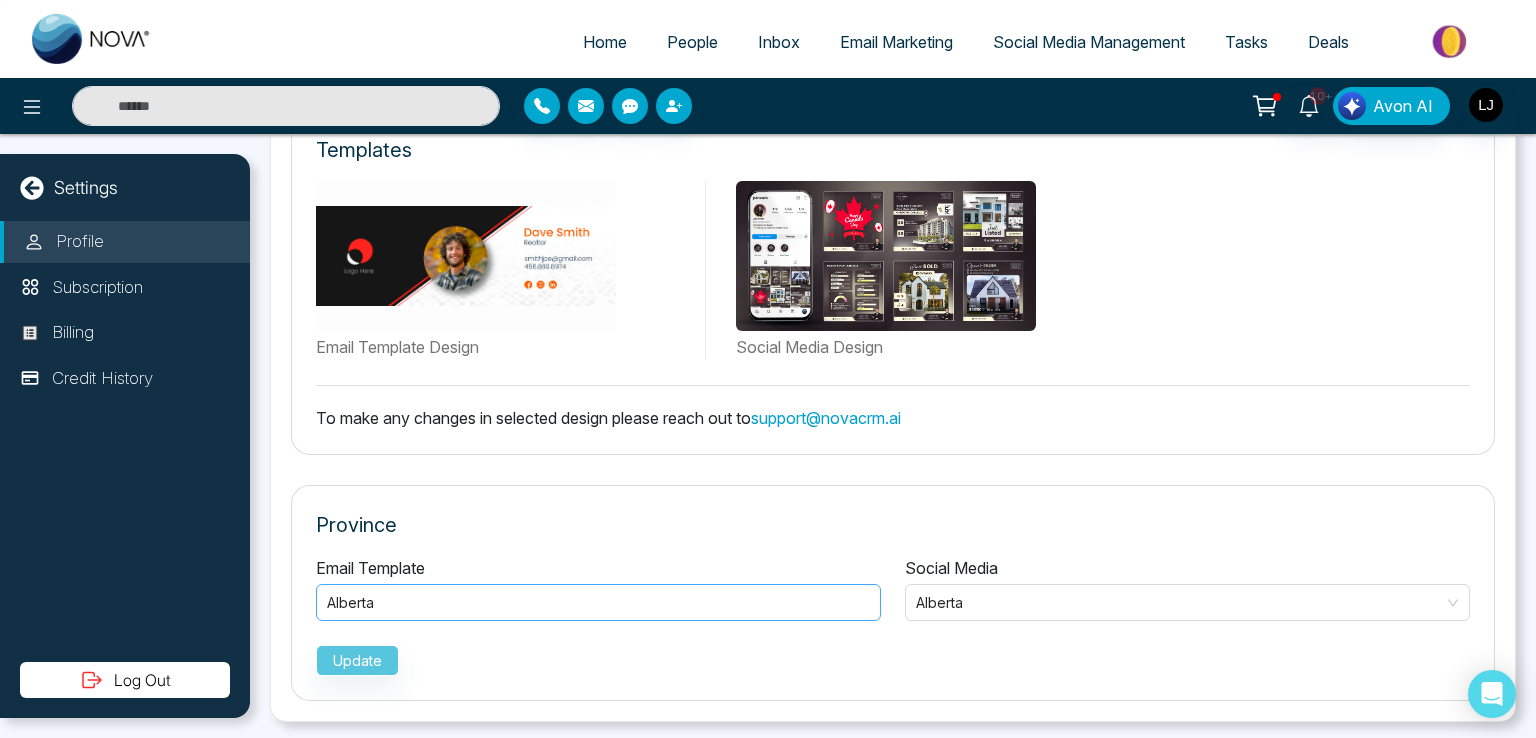 click on "Alberta" at bounding box center [598, 603] 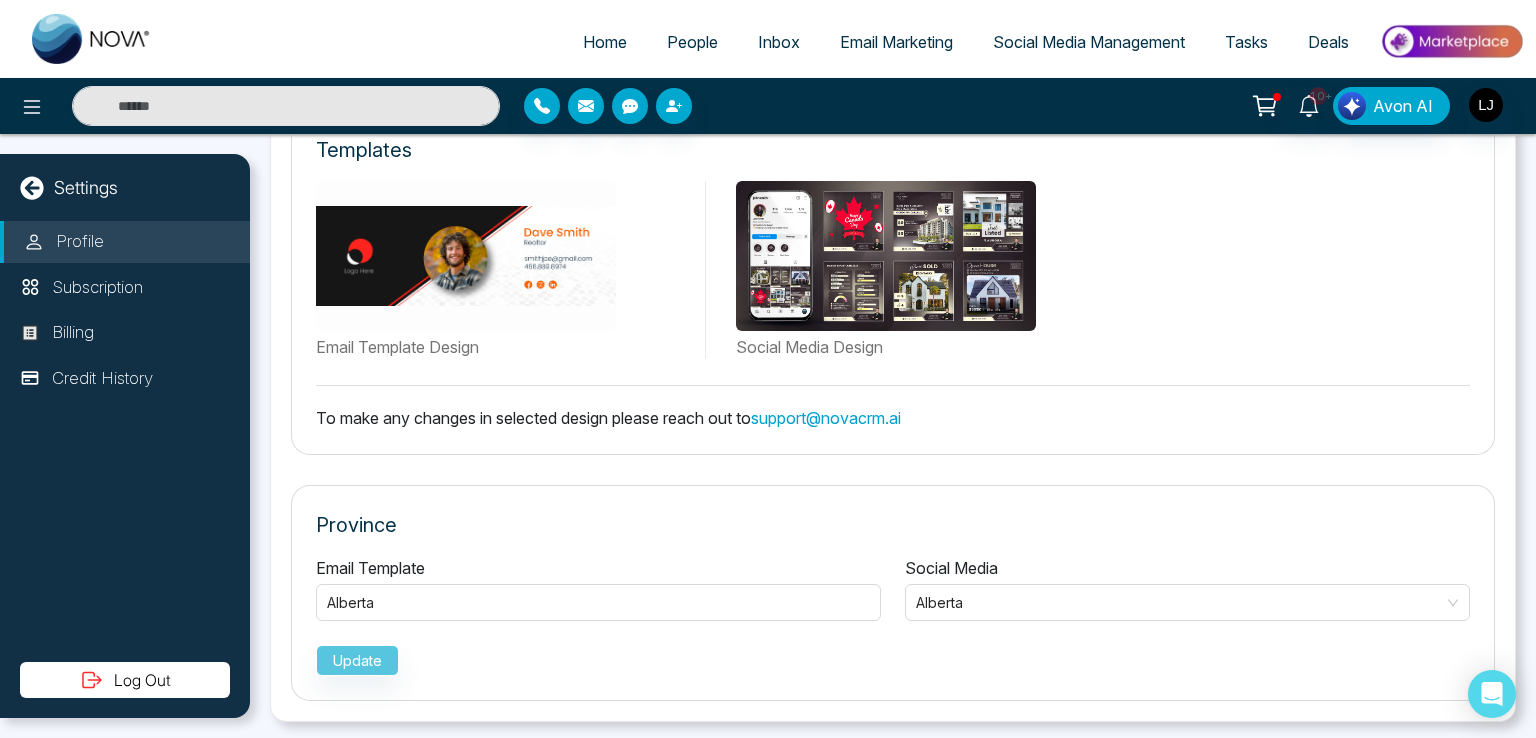 click on "Province Email Template [PROVINCE]       [PROVINCE]   [PROVINCE]   [PROVINCE] Social Media [PROVINCE] Update" at bounding box center [893, 593] 